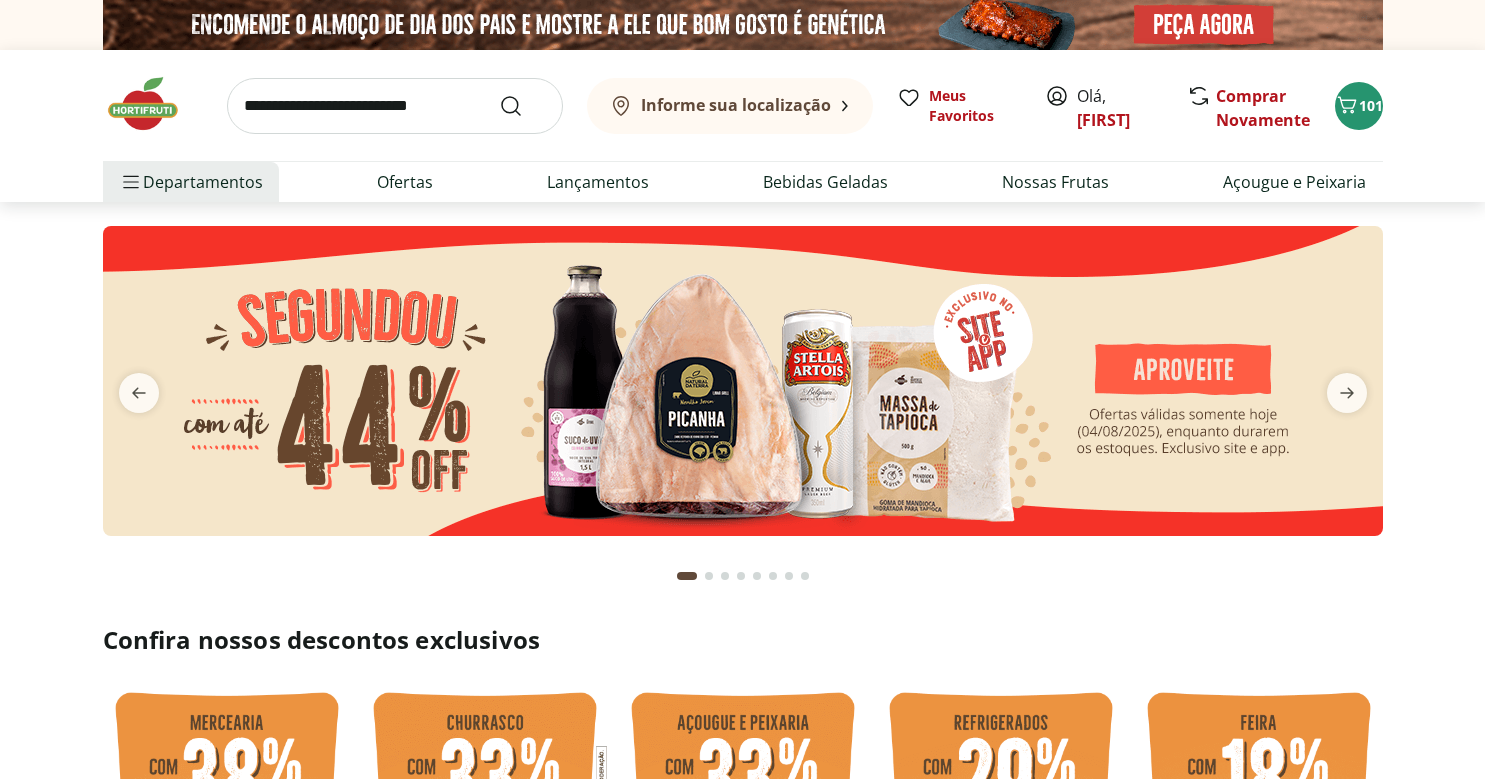 scroll, scrollTop: 0, scrollLeft: 0, axis: both 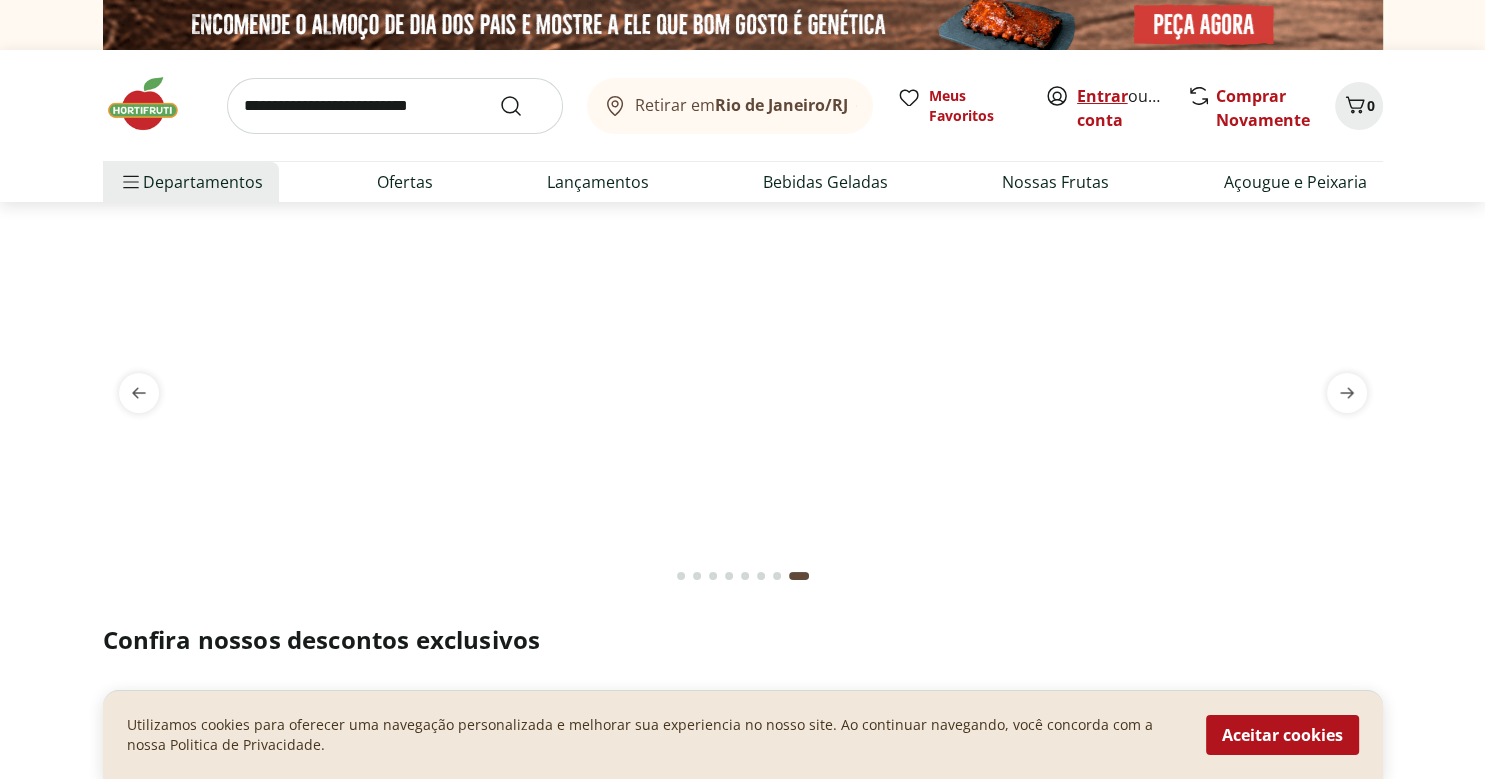 click on "Entrar" at bounding box center [1102, 96] 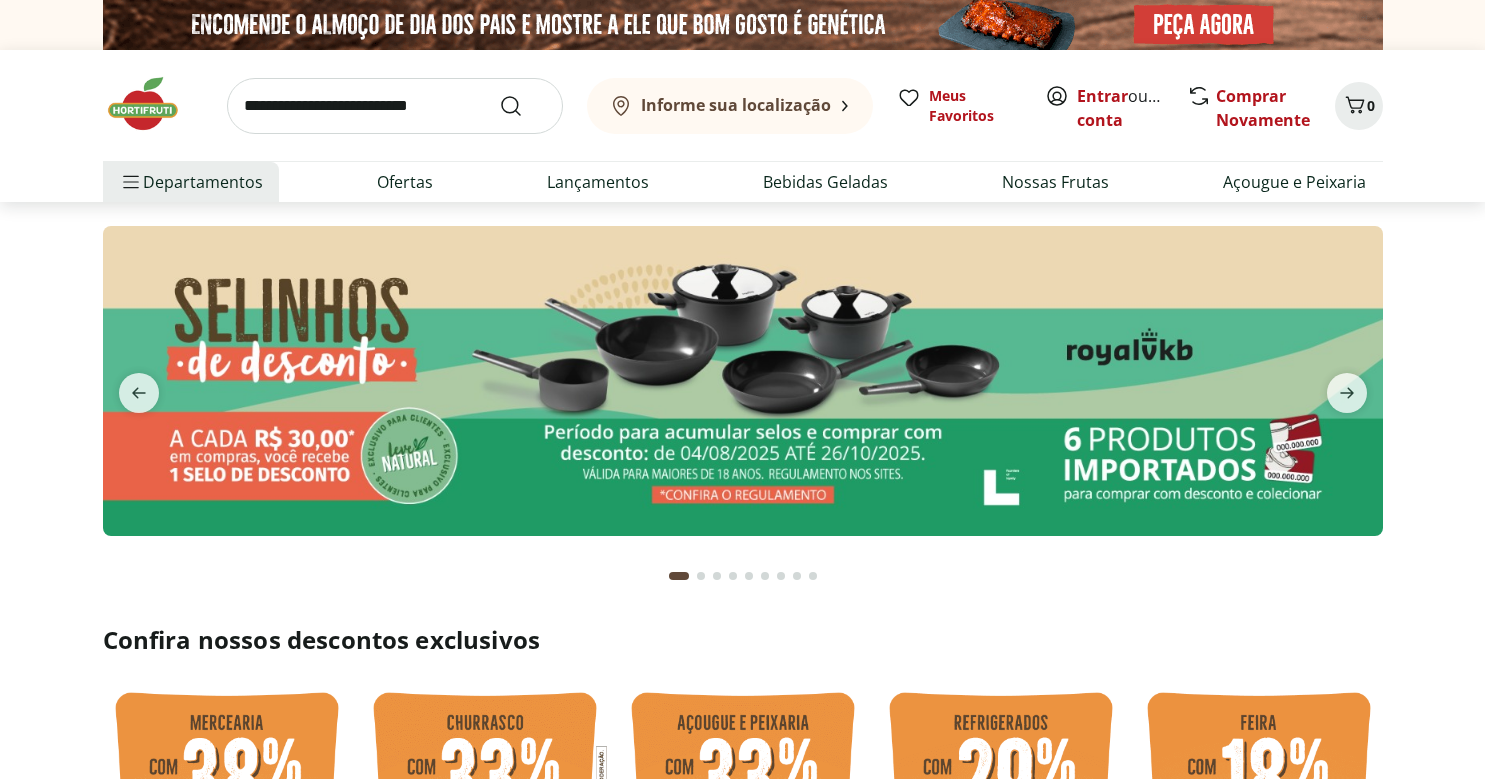 scroll, scrollTop: 0, scrollLeft: 0, axis: both 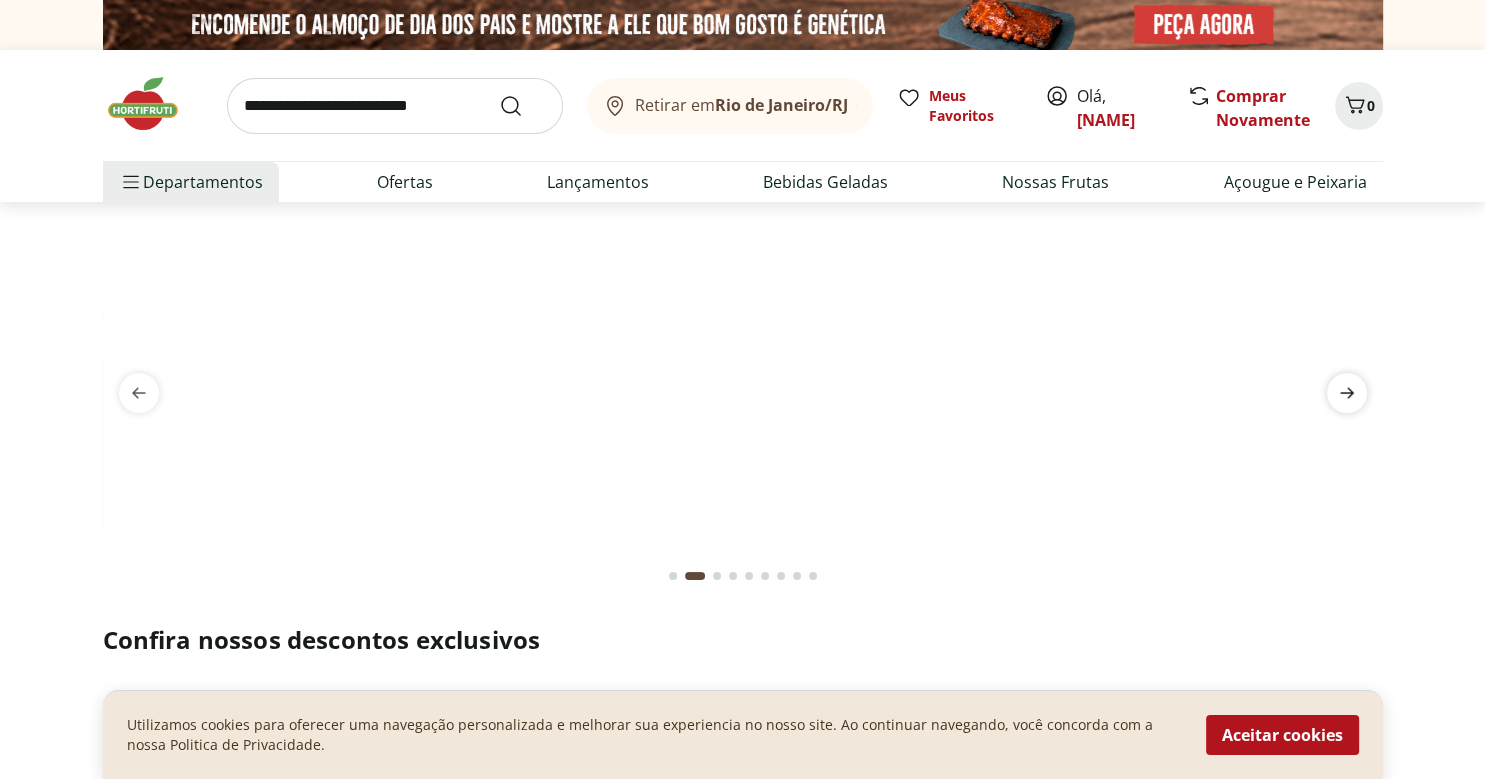click 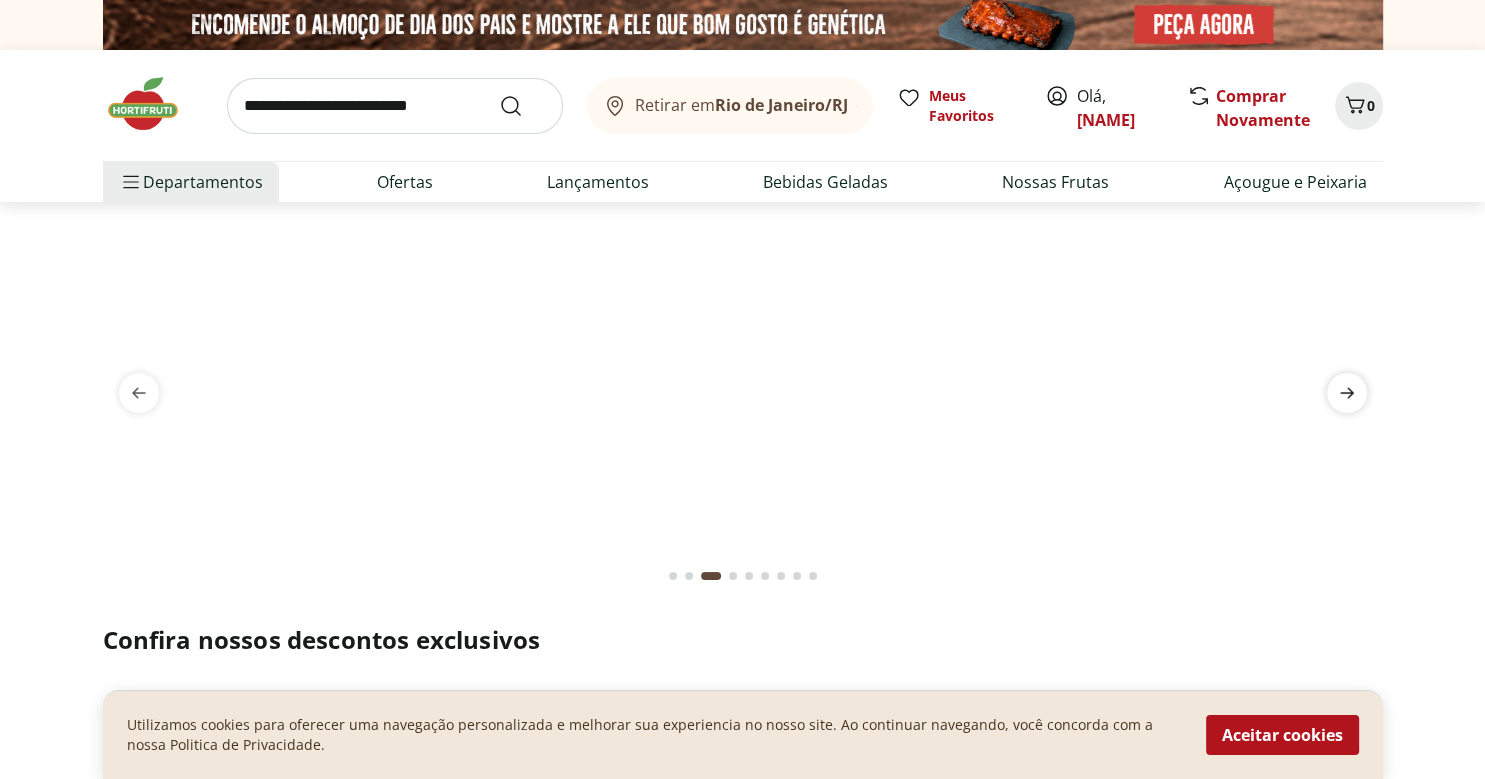 click 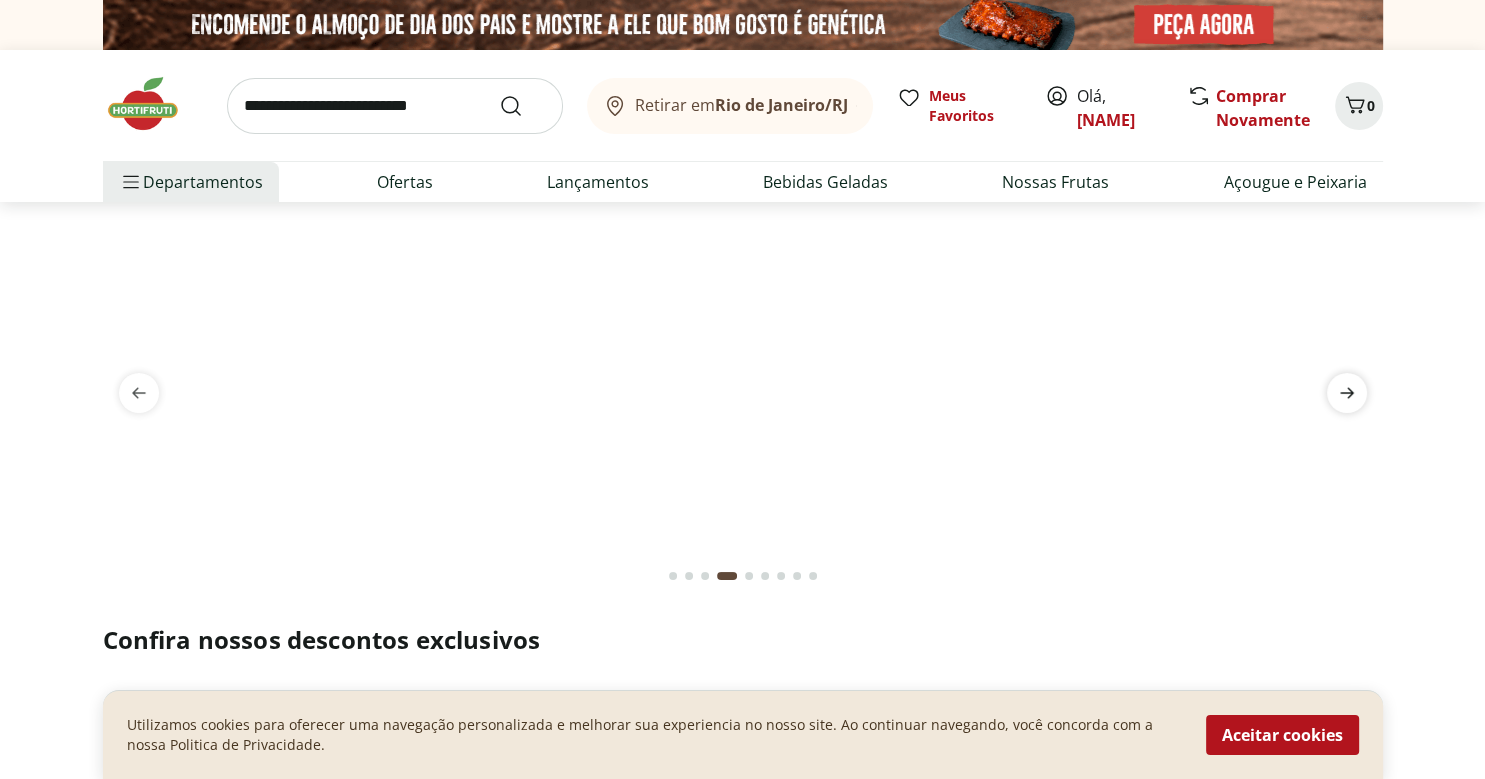 click 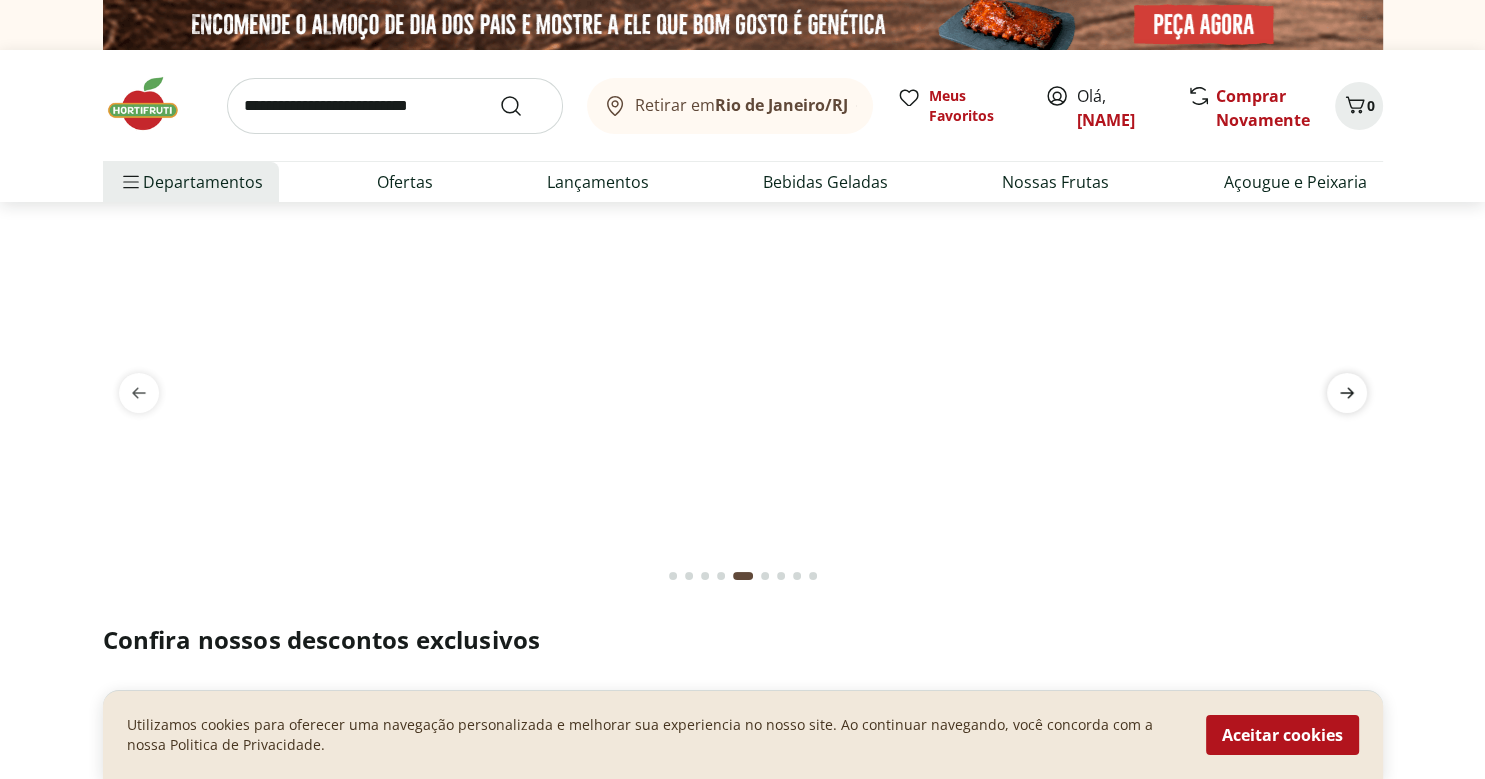 click 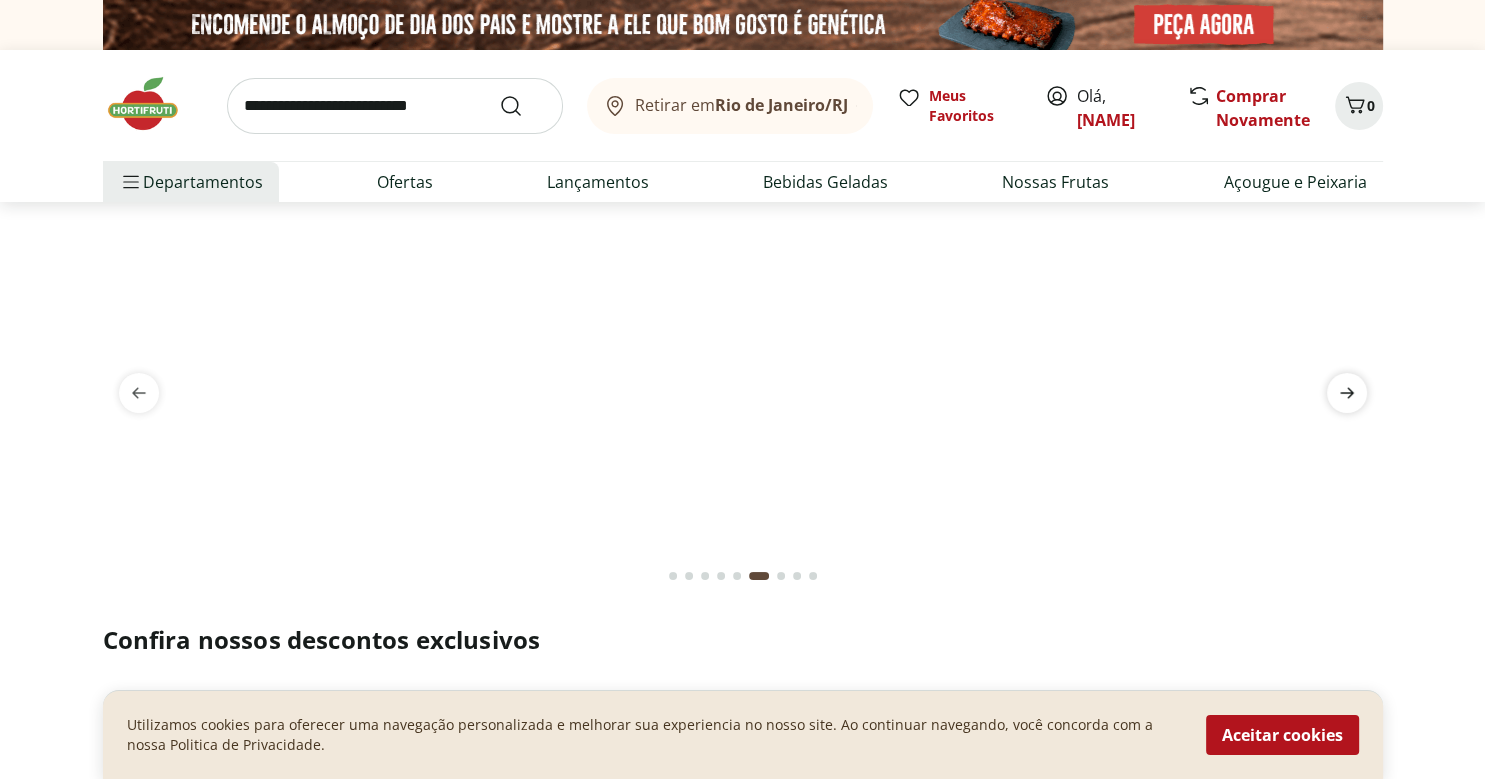 click 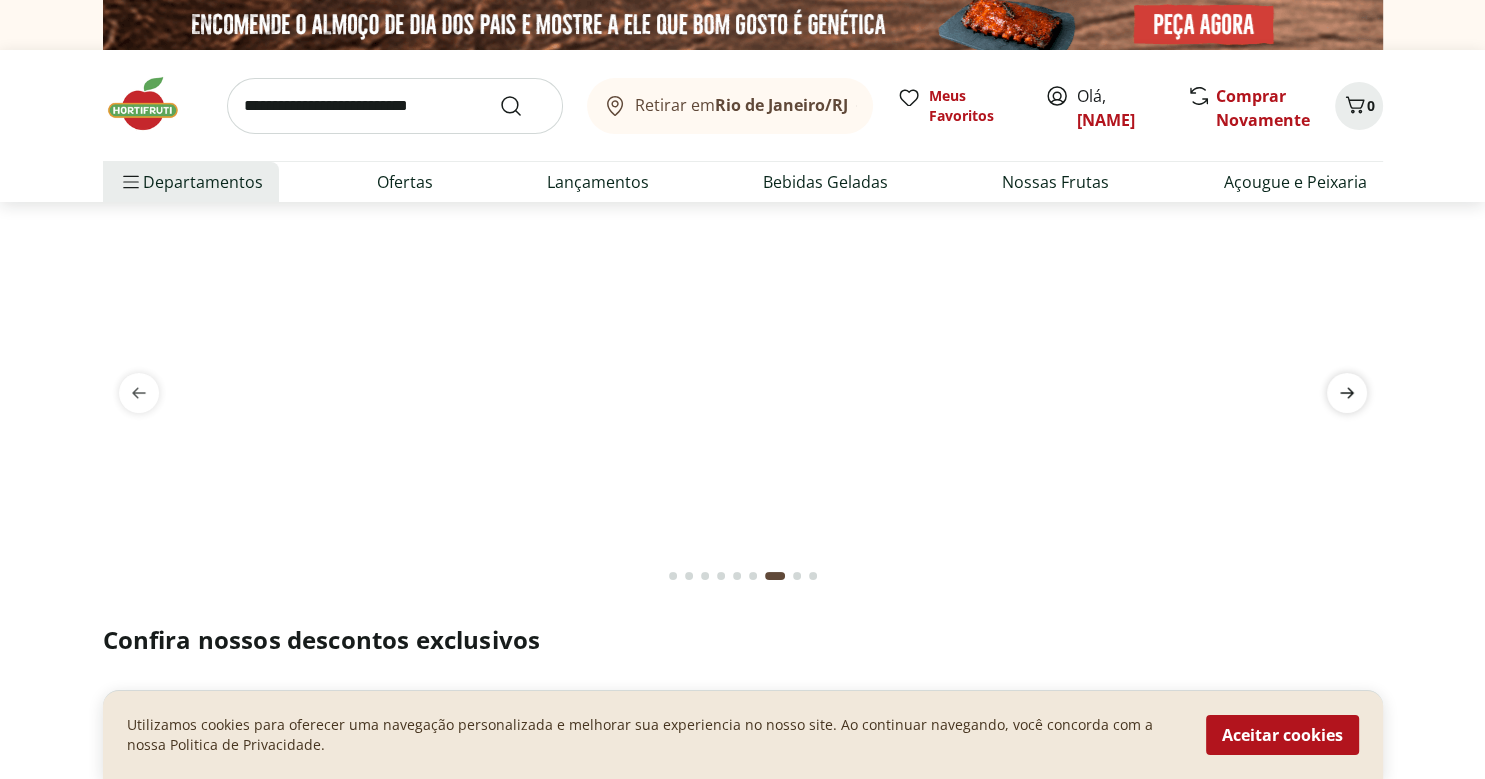 click 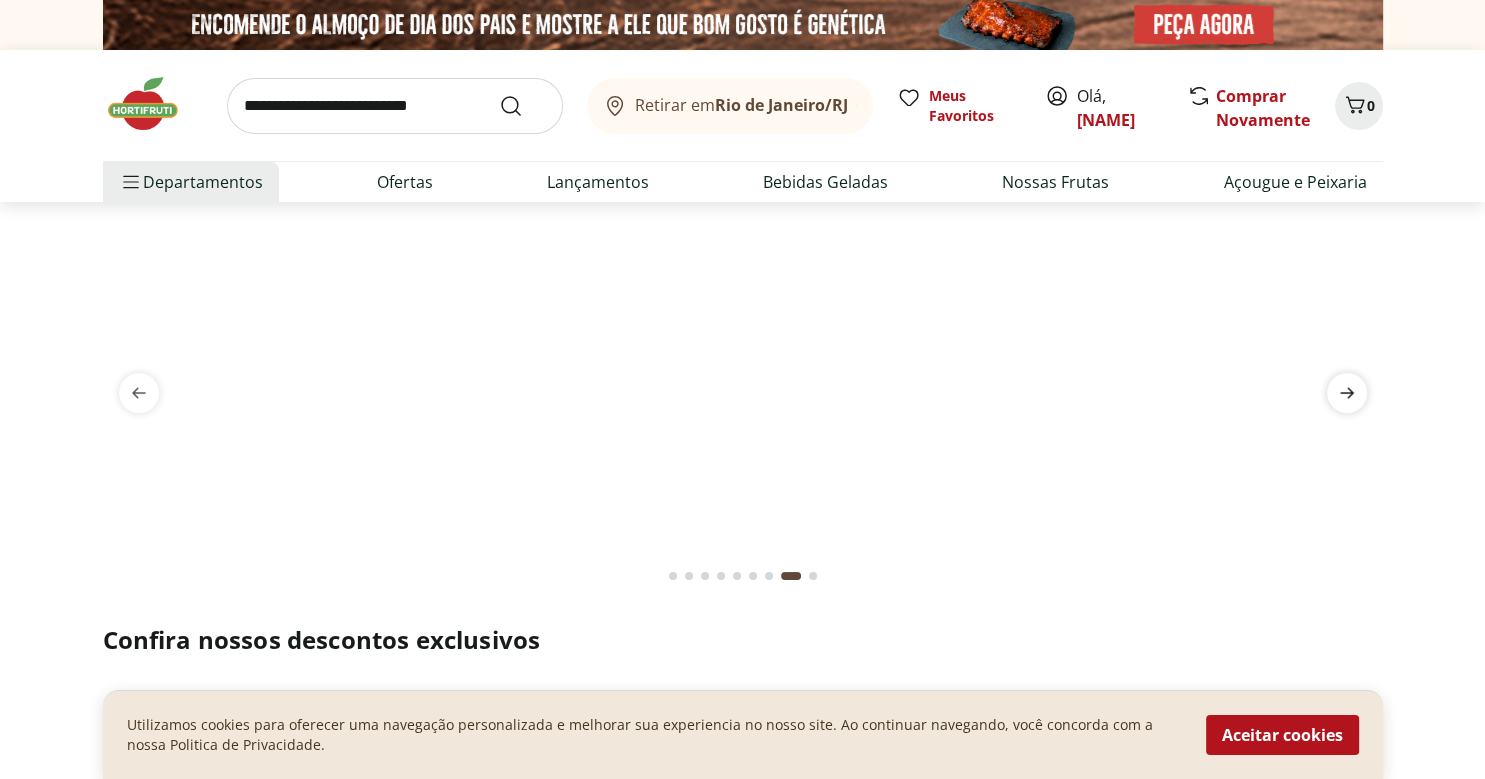 click 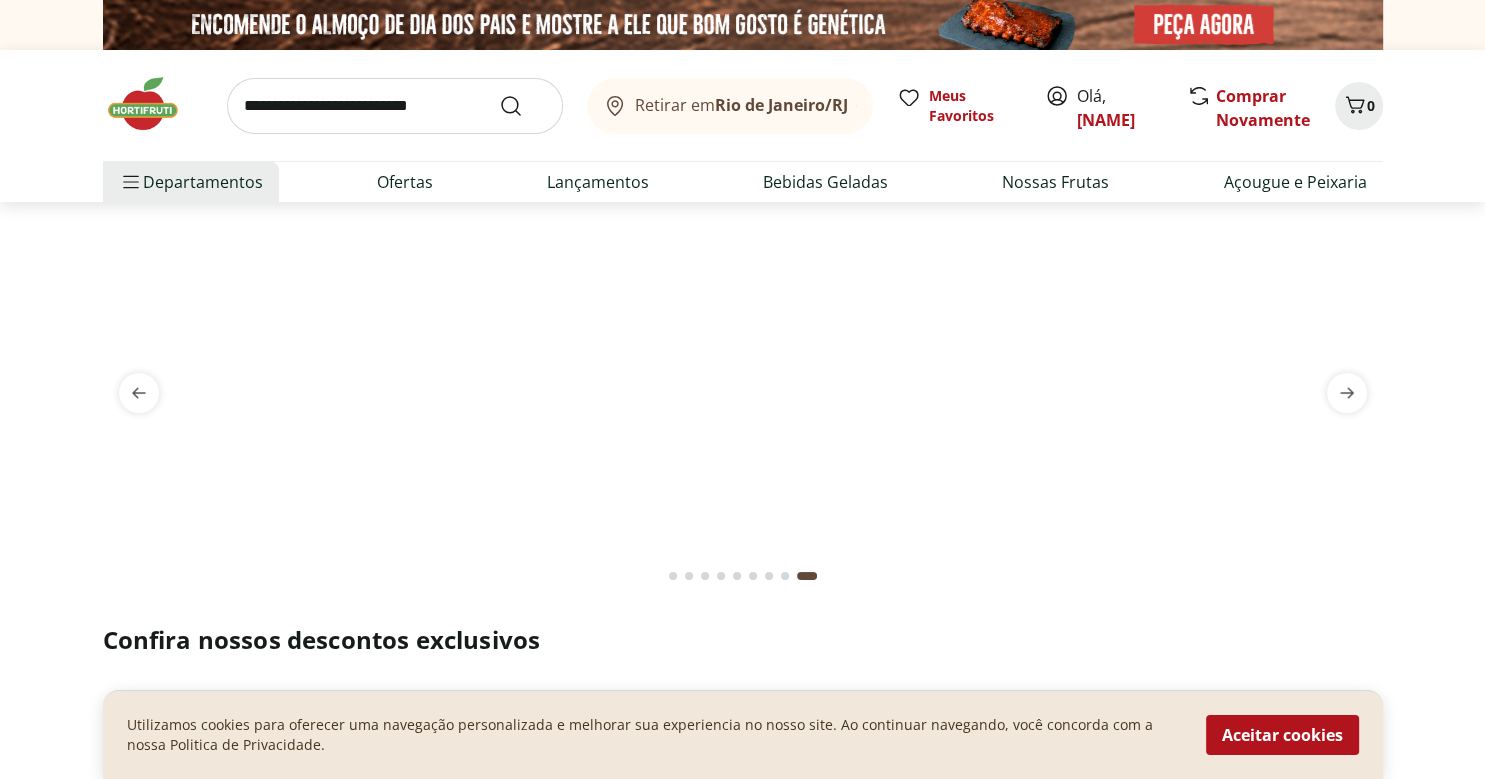 click at bounding box center [395, 106] 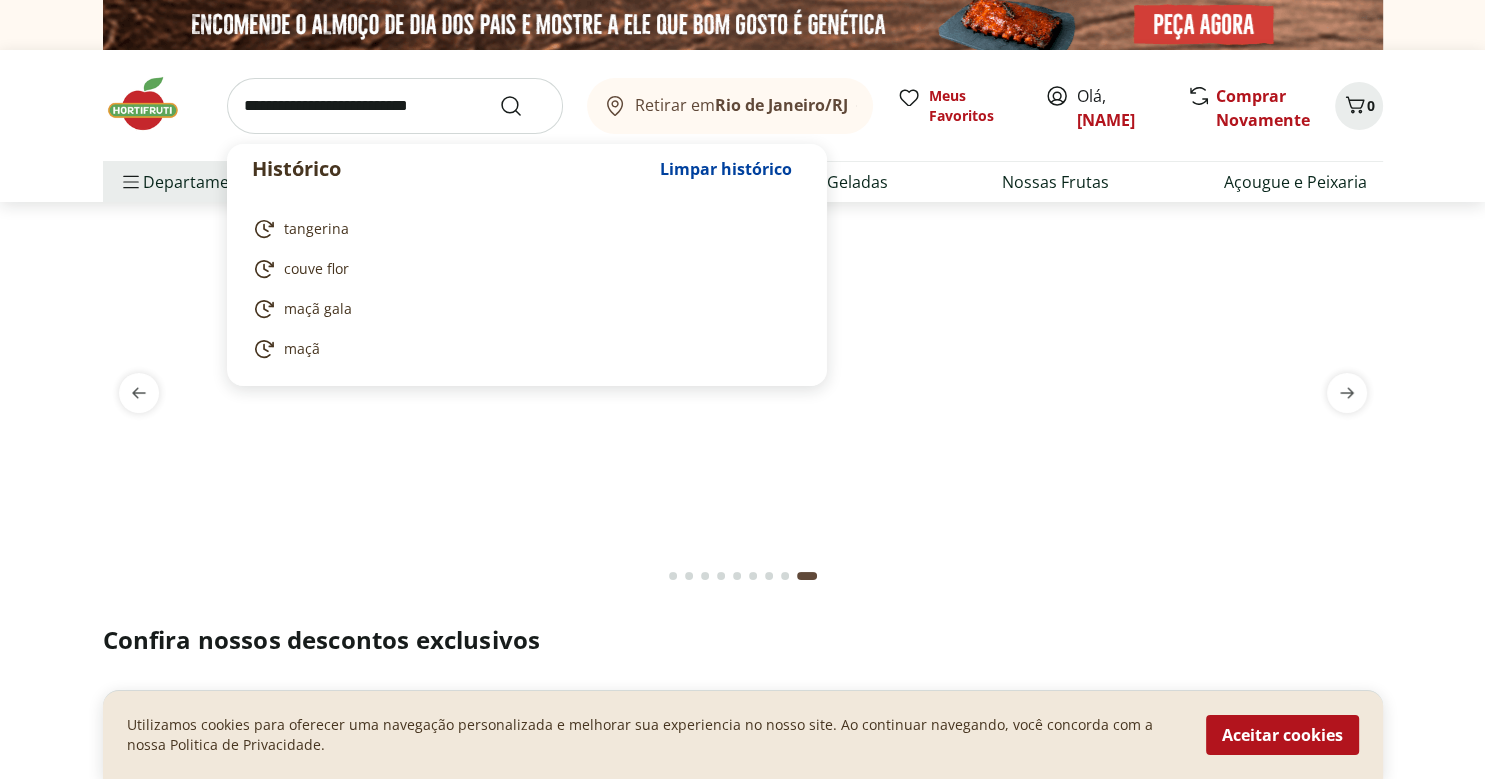 click at bounding box center (395, 106) 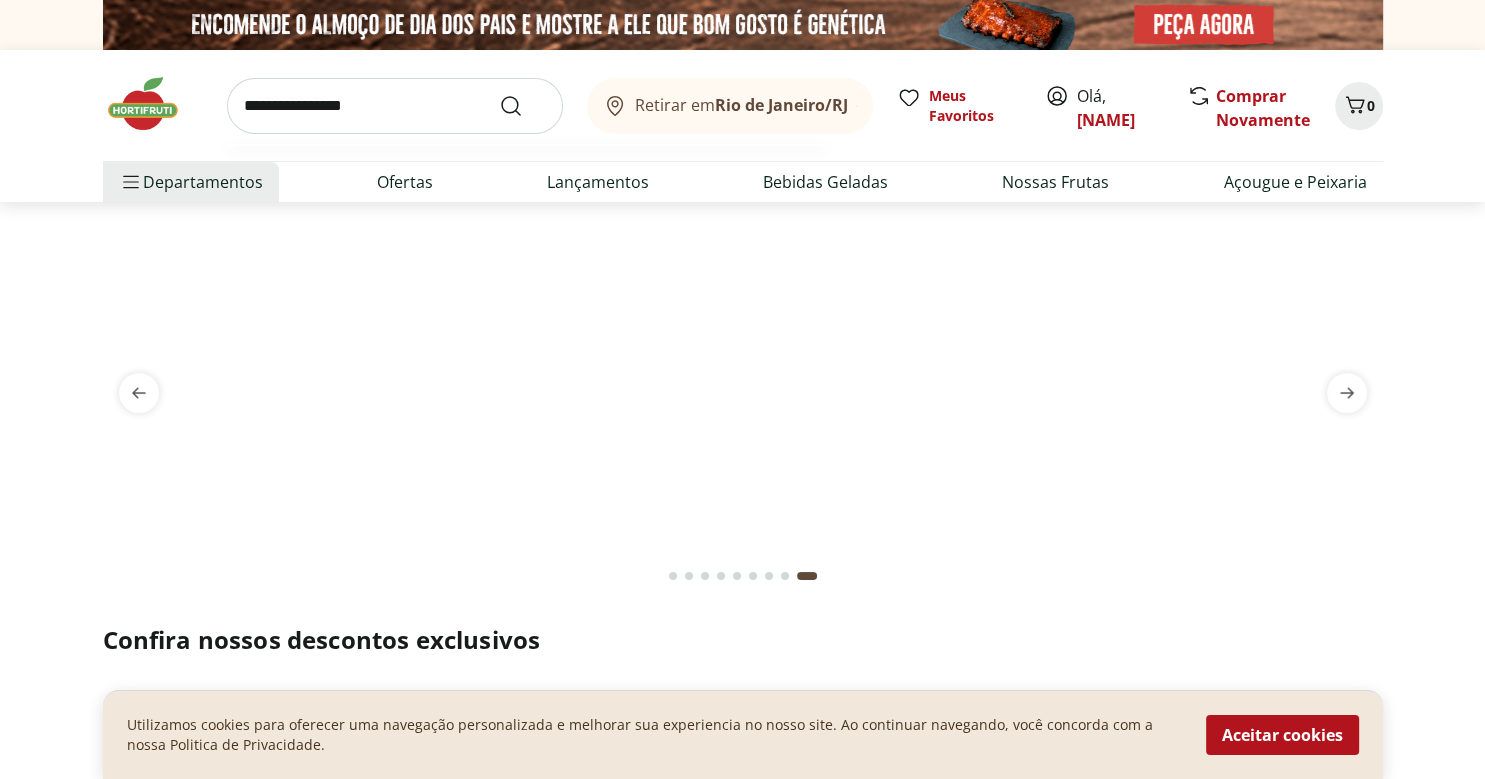 type on "**********" 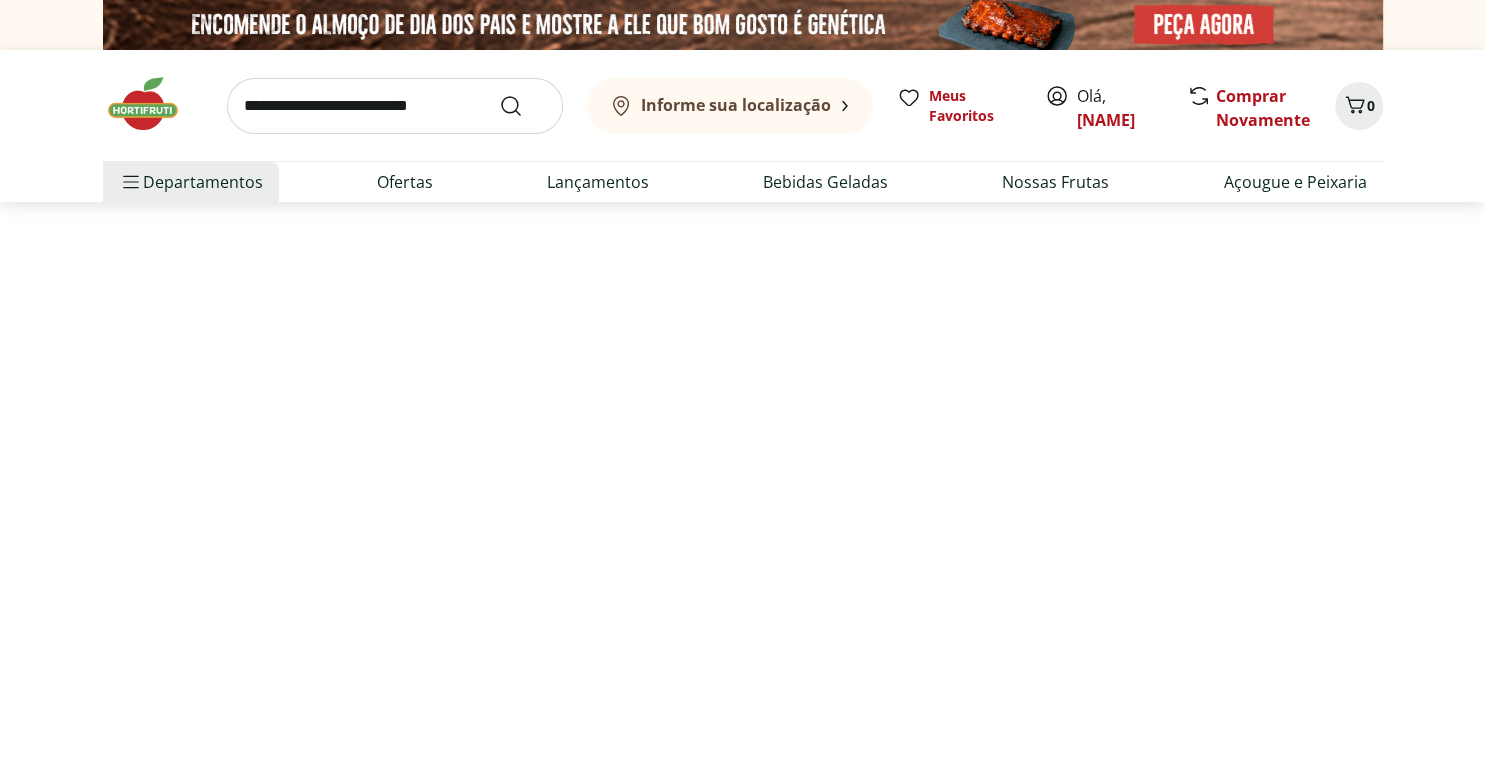 select on "**********" 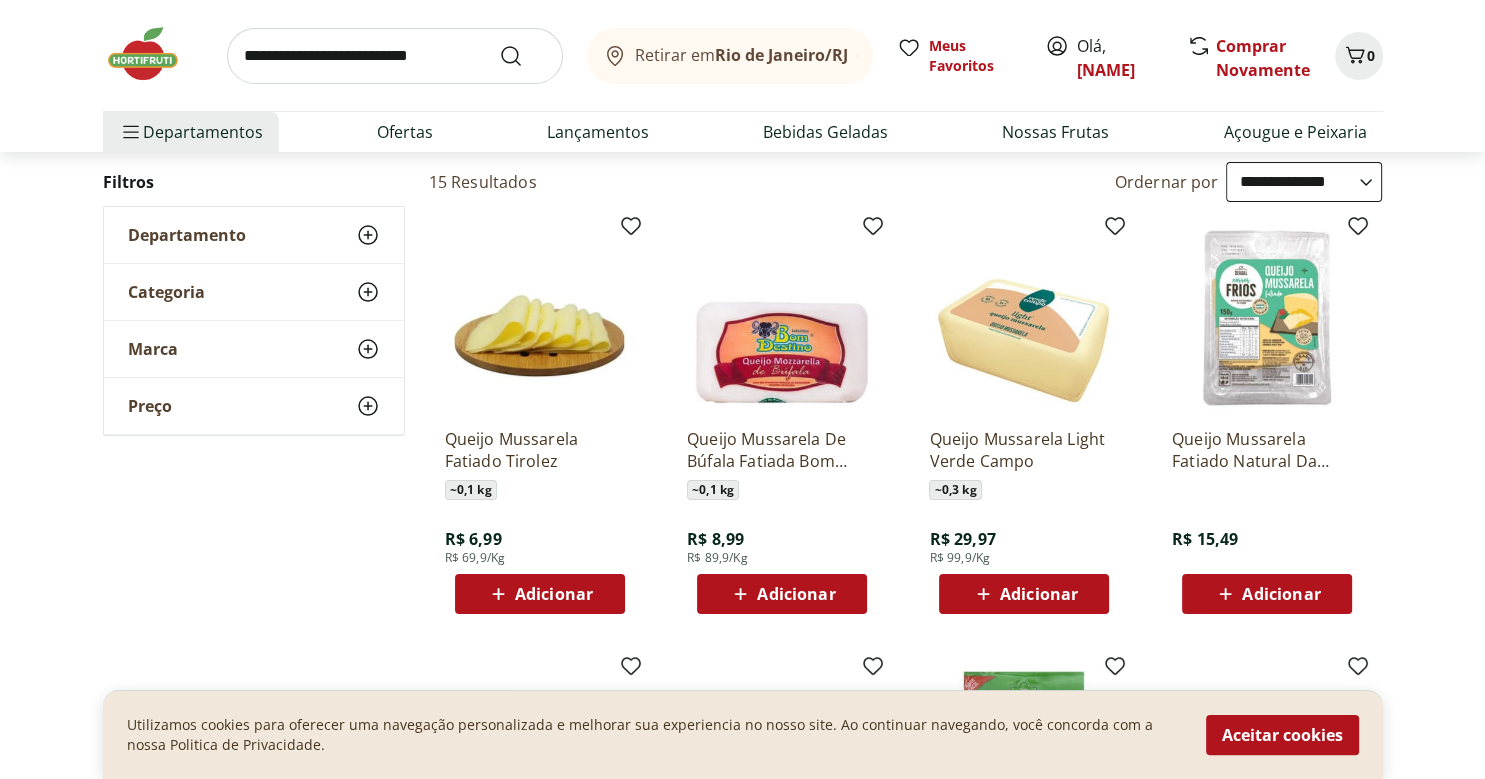 scroll, scrollTop: 316, scrollLeft: 0, axis: vertical 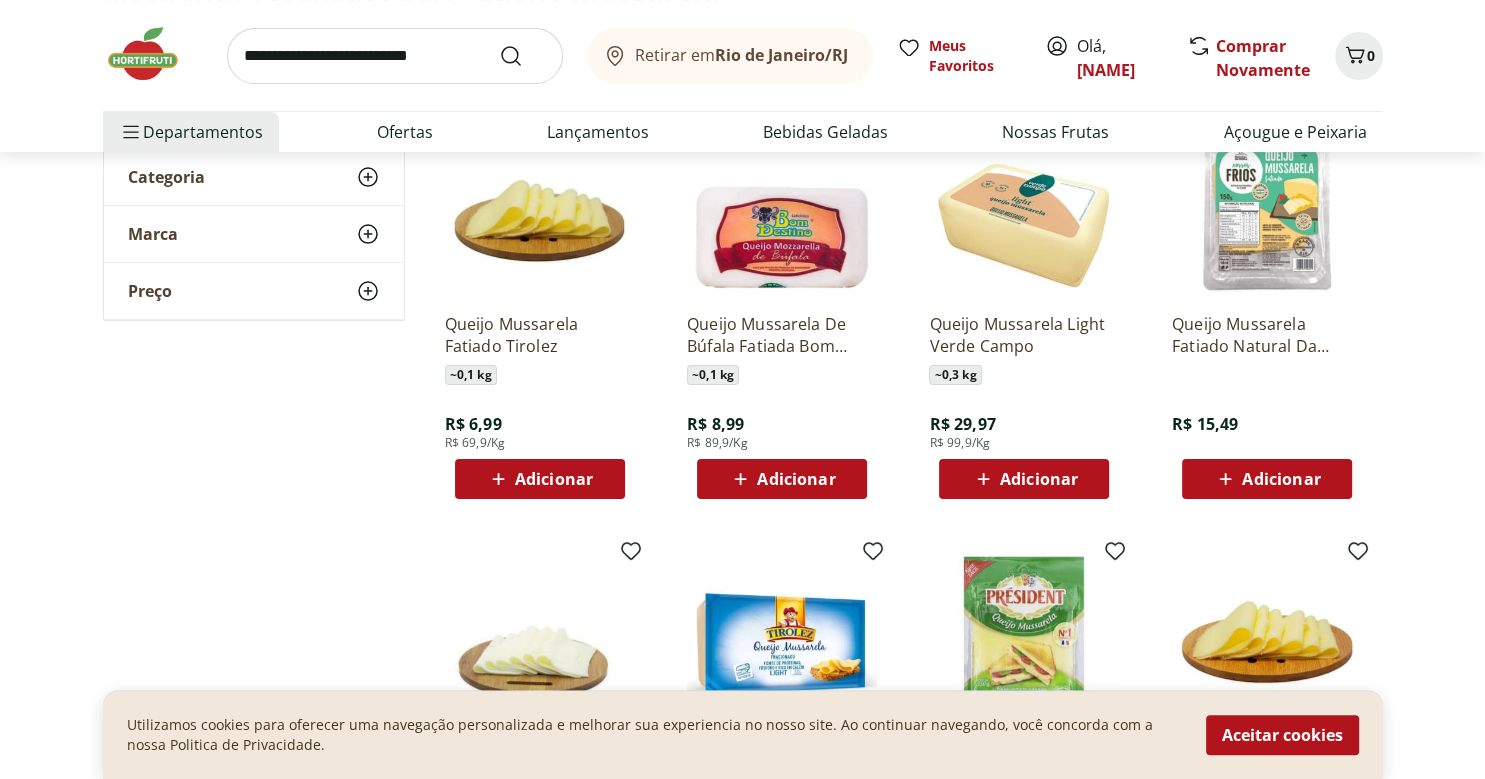 click on "Adicionar" at bounding box center (539, 479) 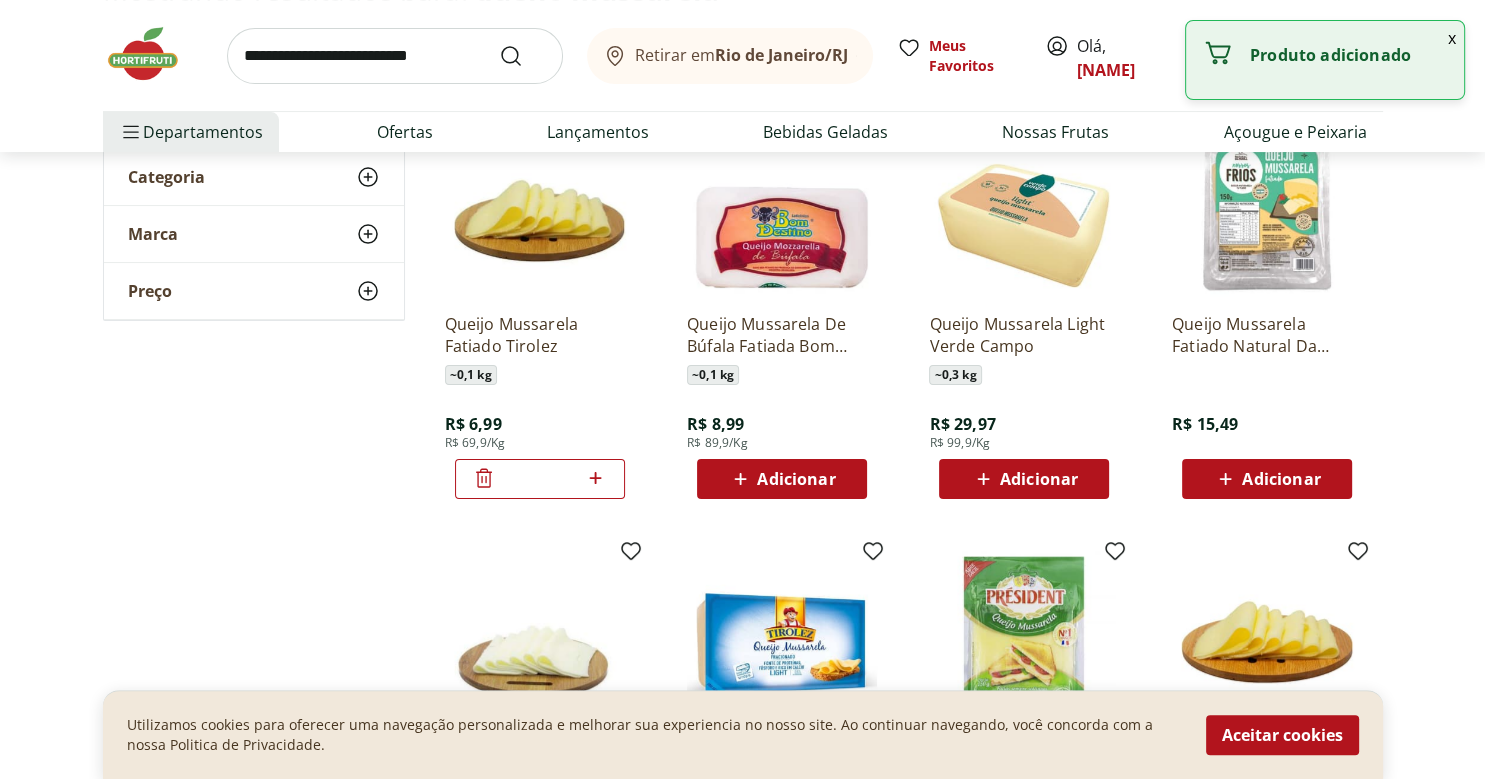 click 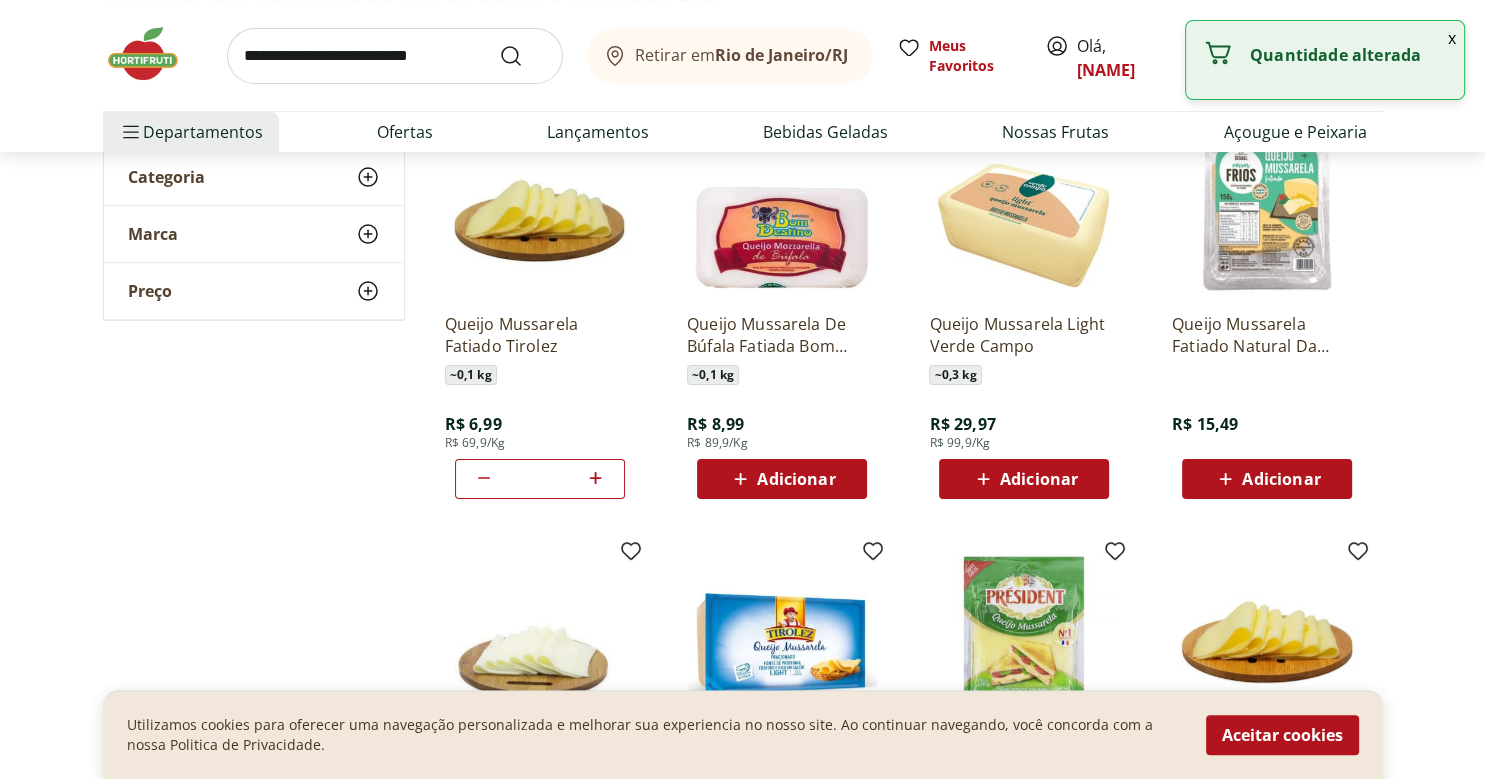 click 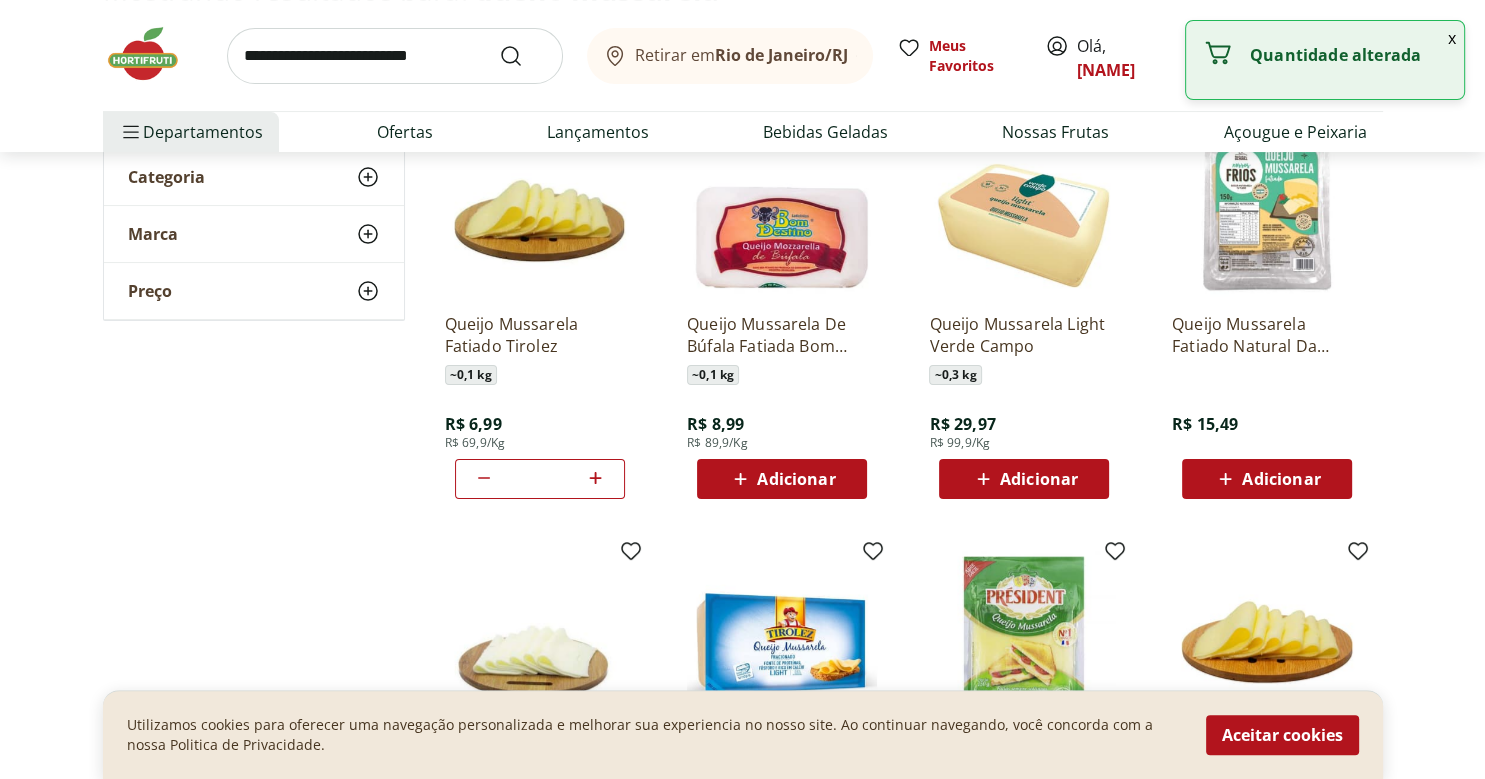 click 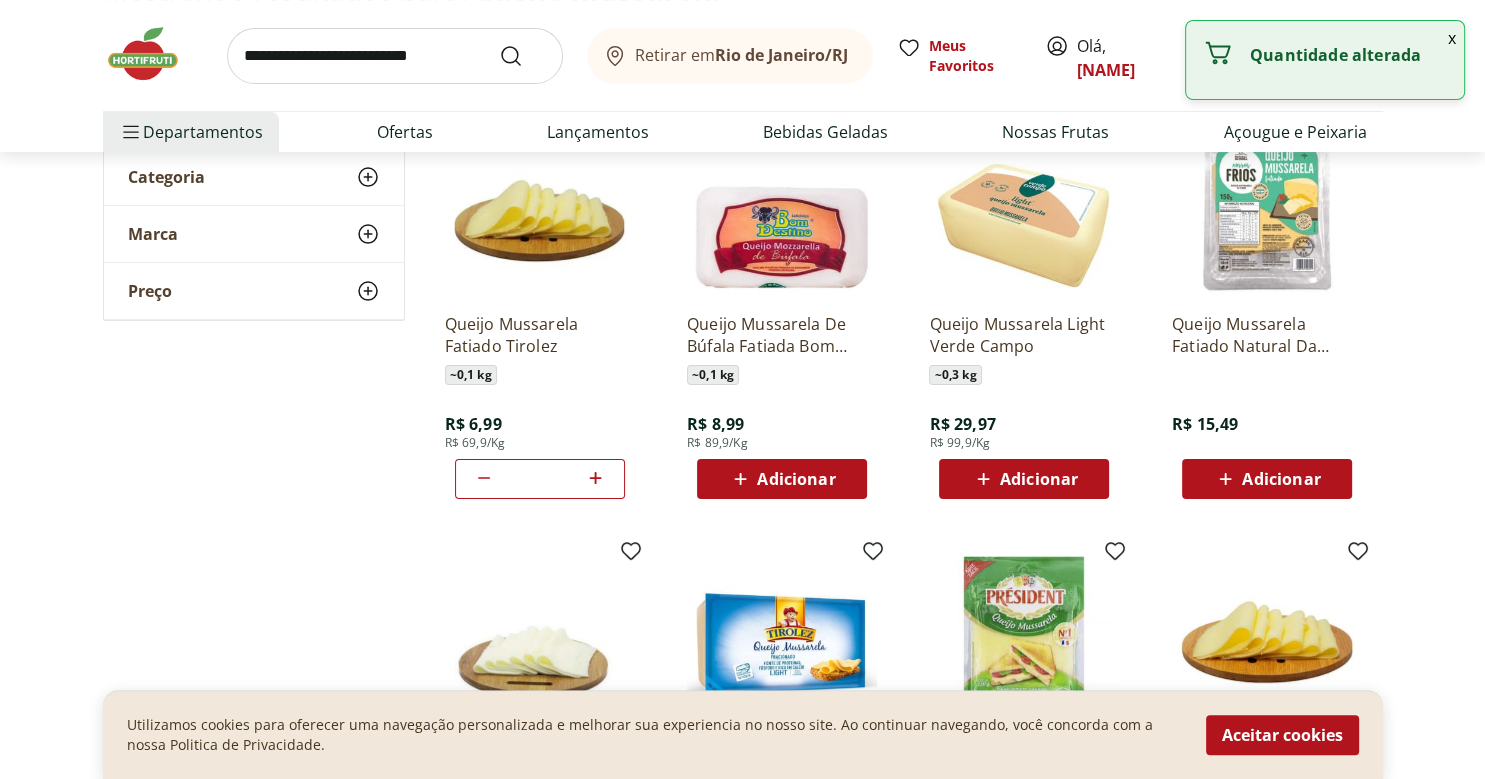 click 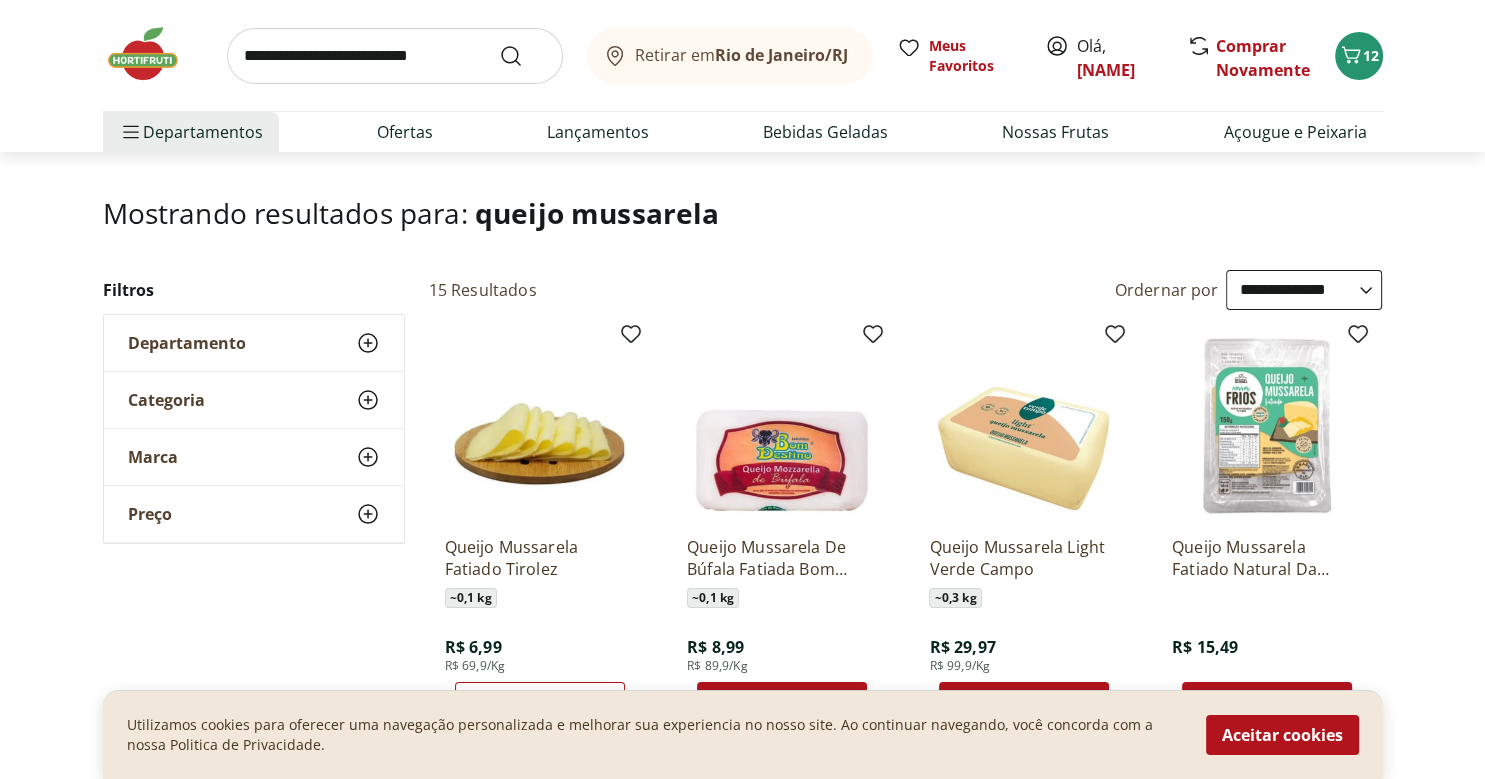 scroll, scrollTop: 0, scrollLeft: 0, axis: both 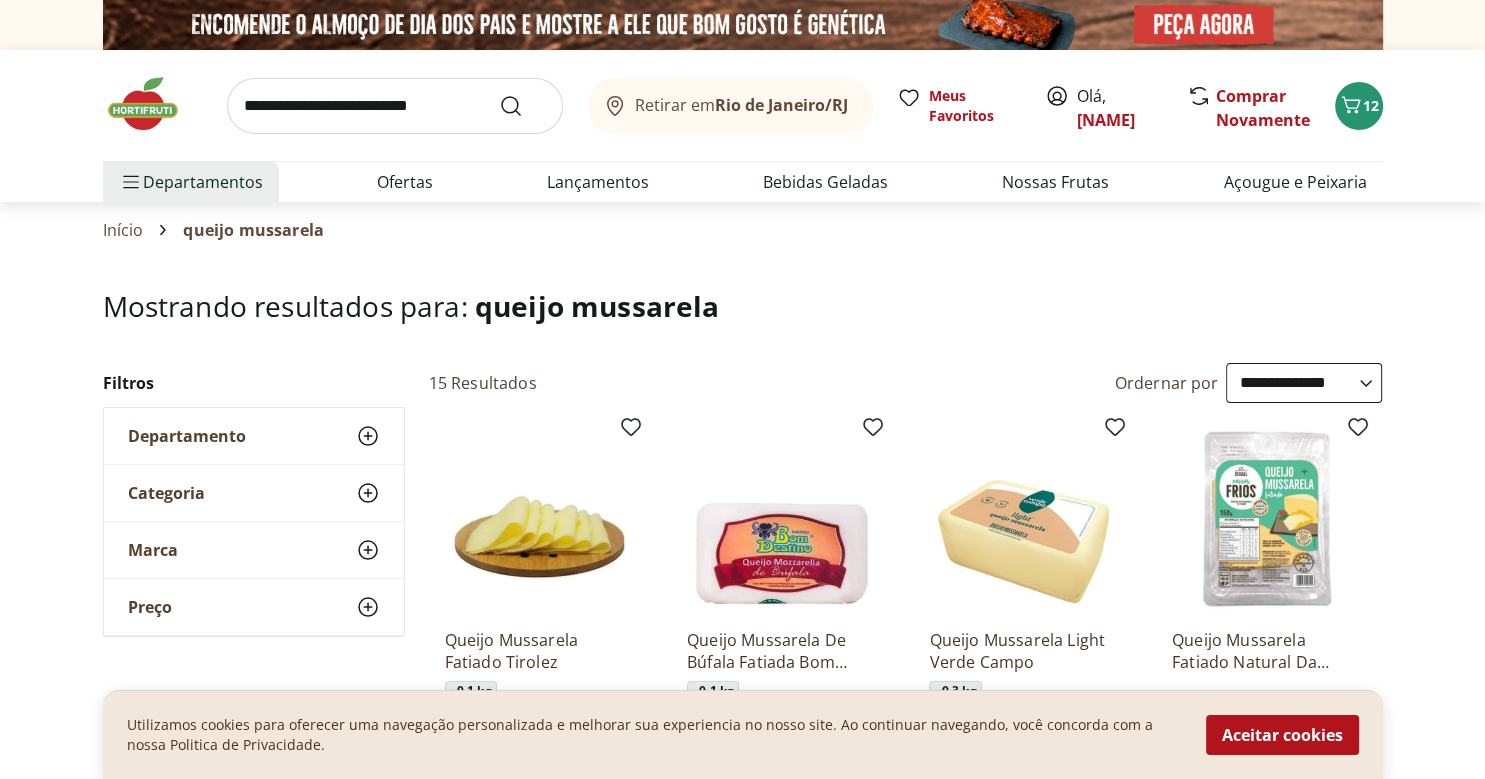 click at bounding box center [395, 106] 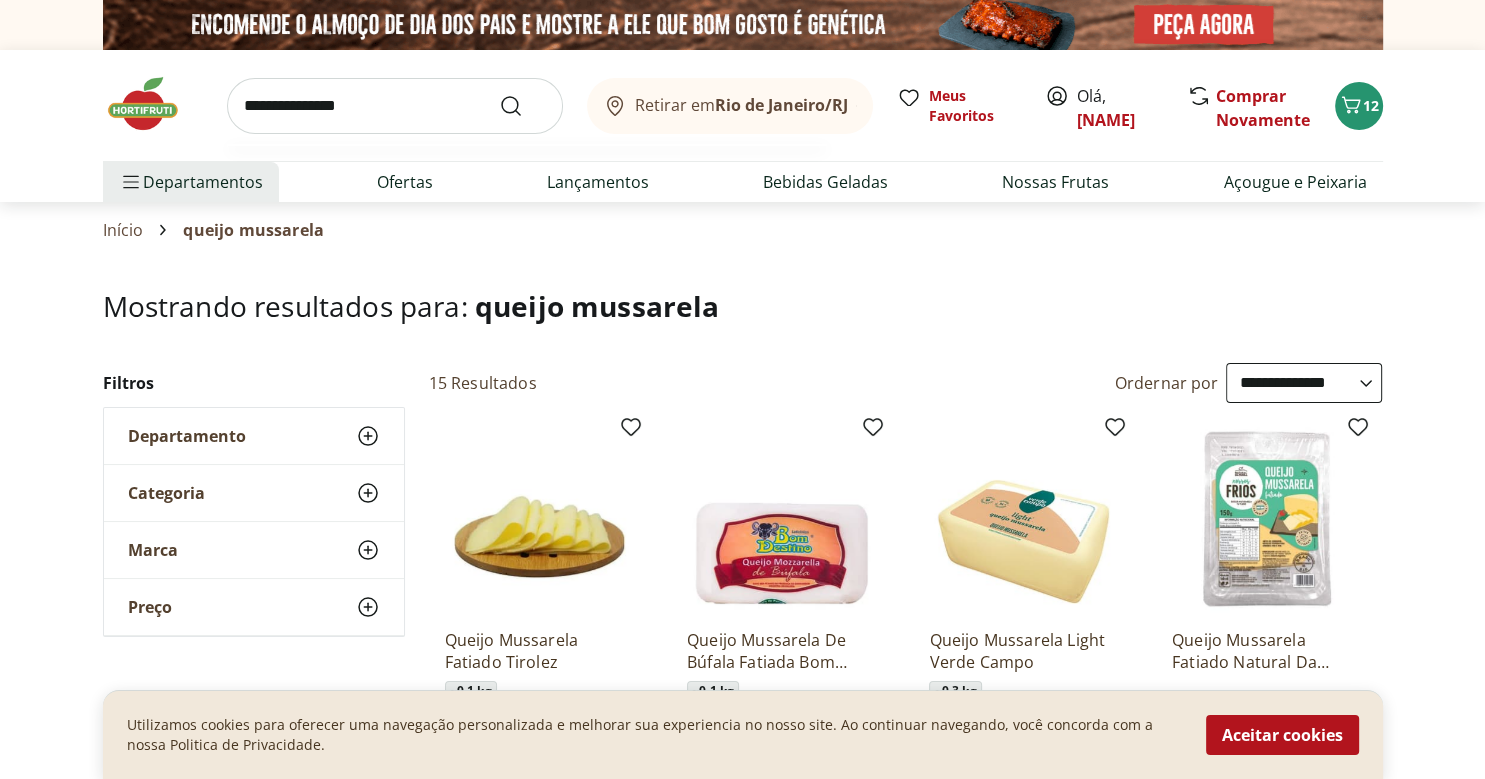 type on "**********" 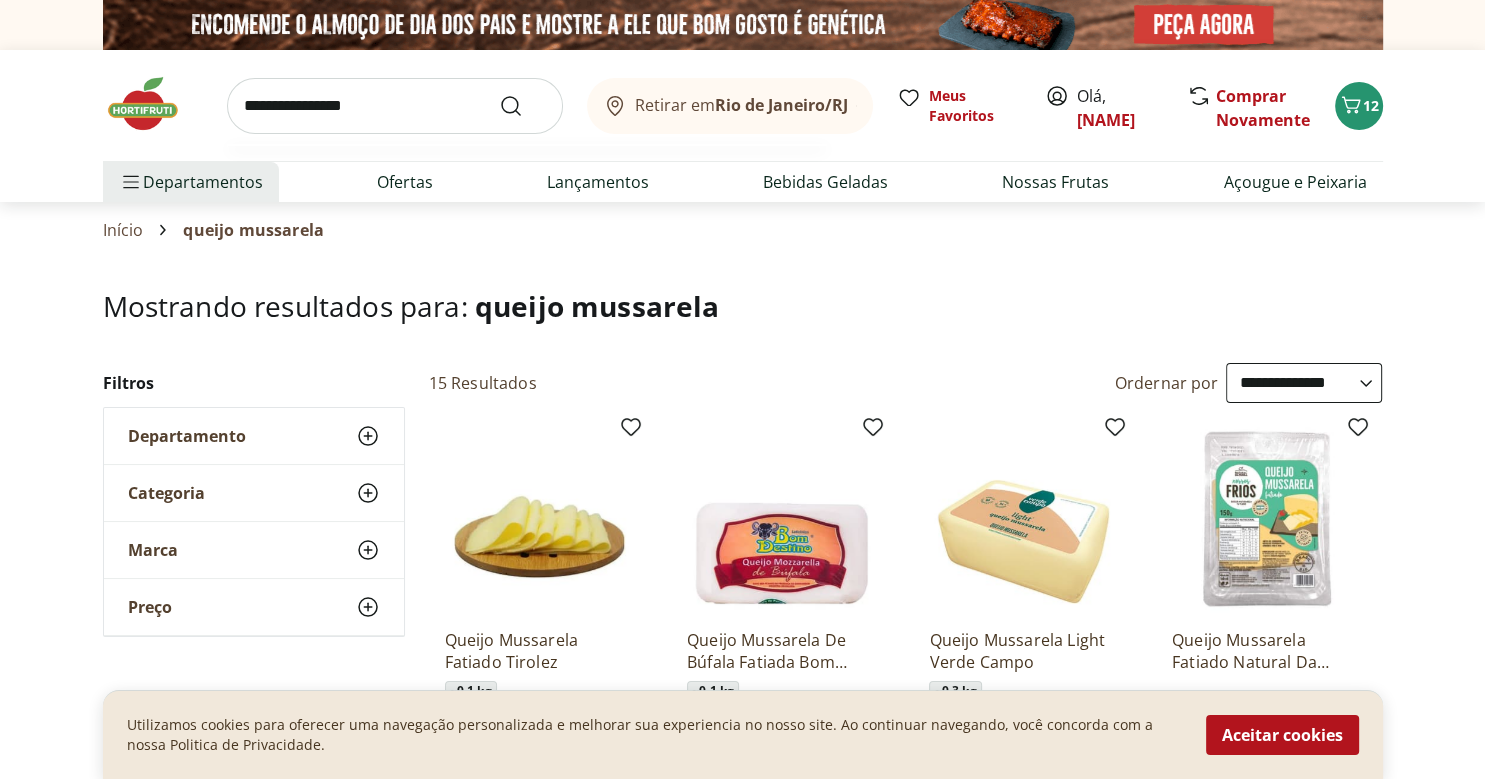 click at bounding box center [523, 106] 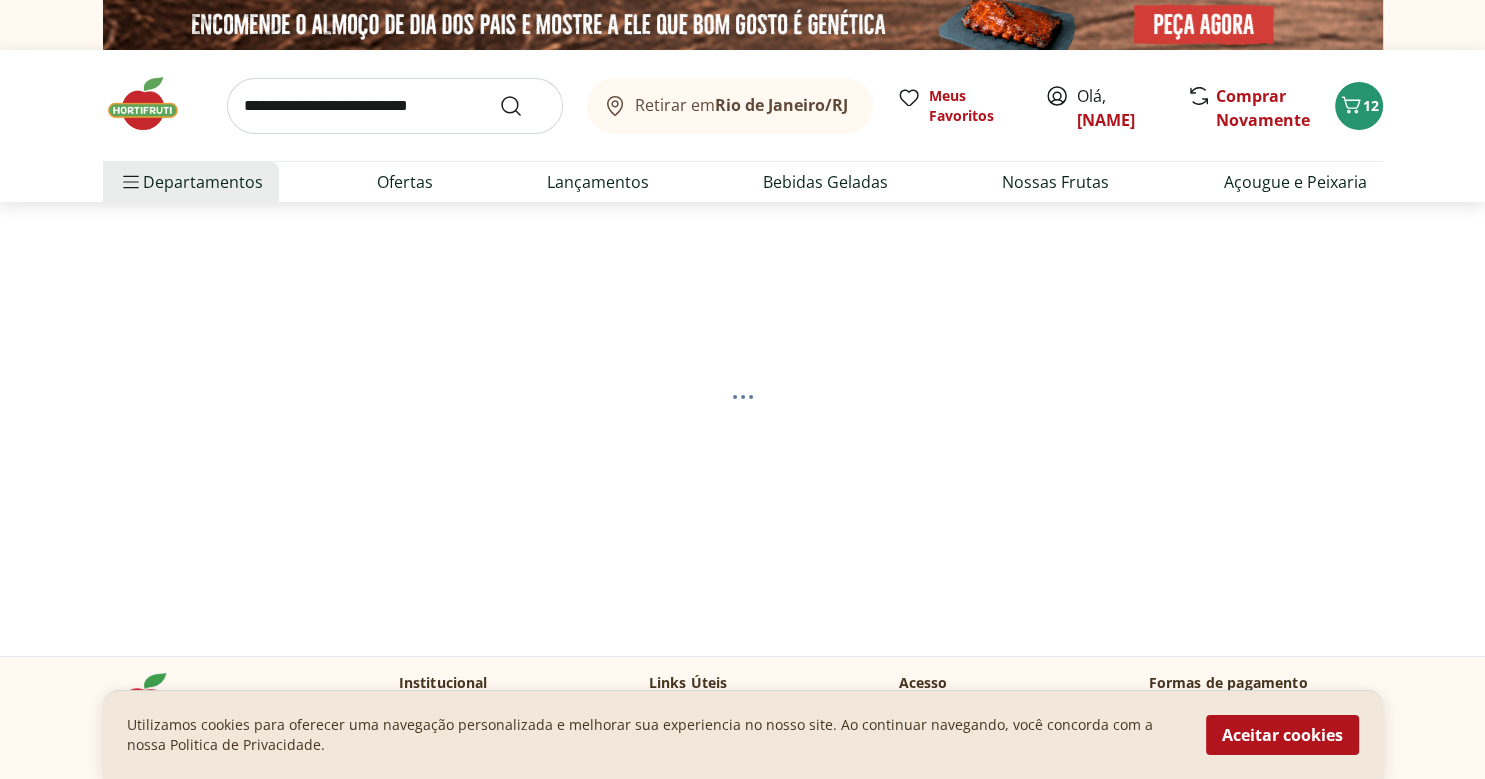 select on "**********" 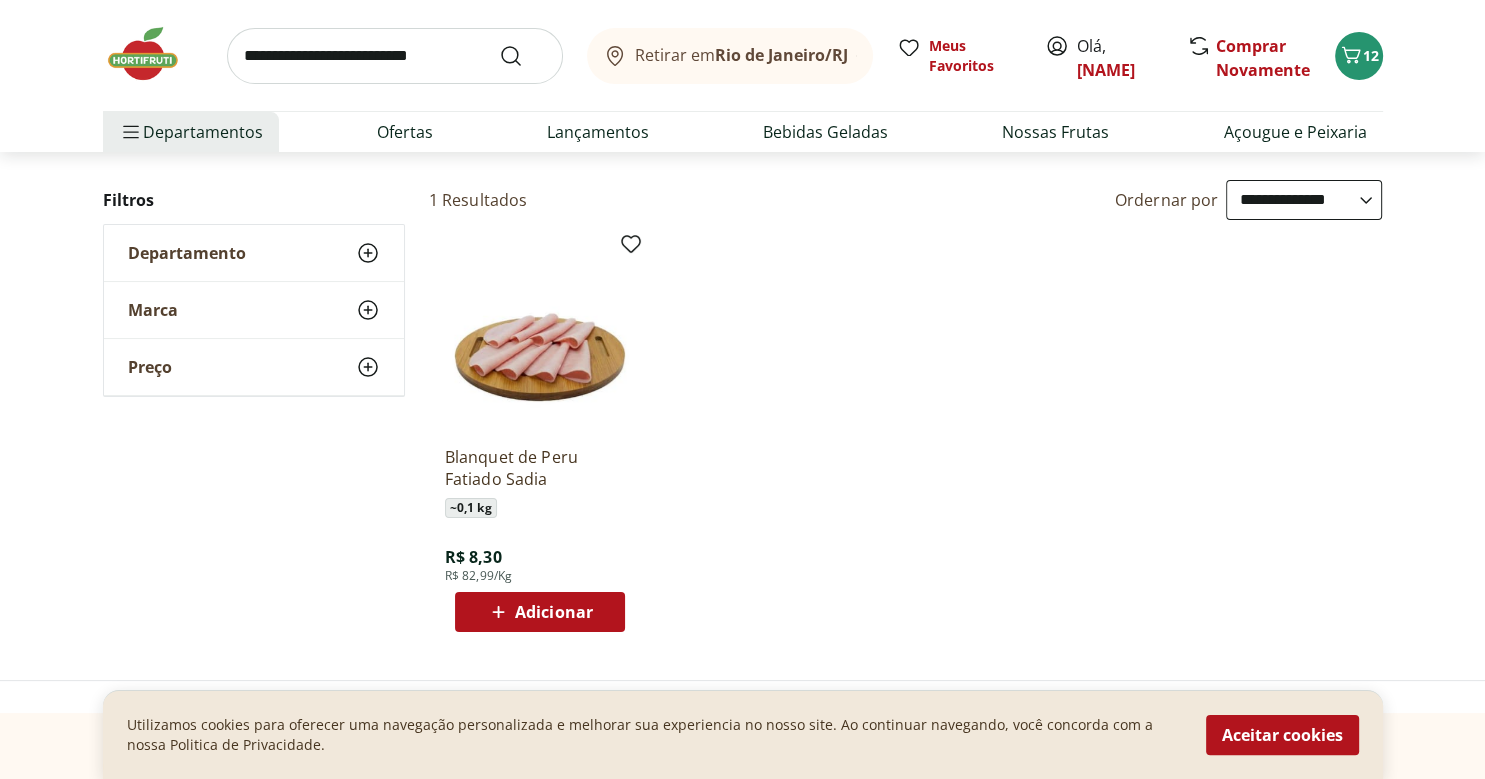 scroll, scrollTop: 211, scrollLeft: 0, axis: vertical 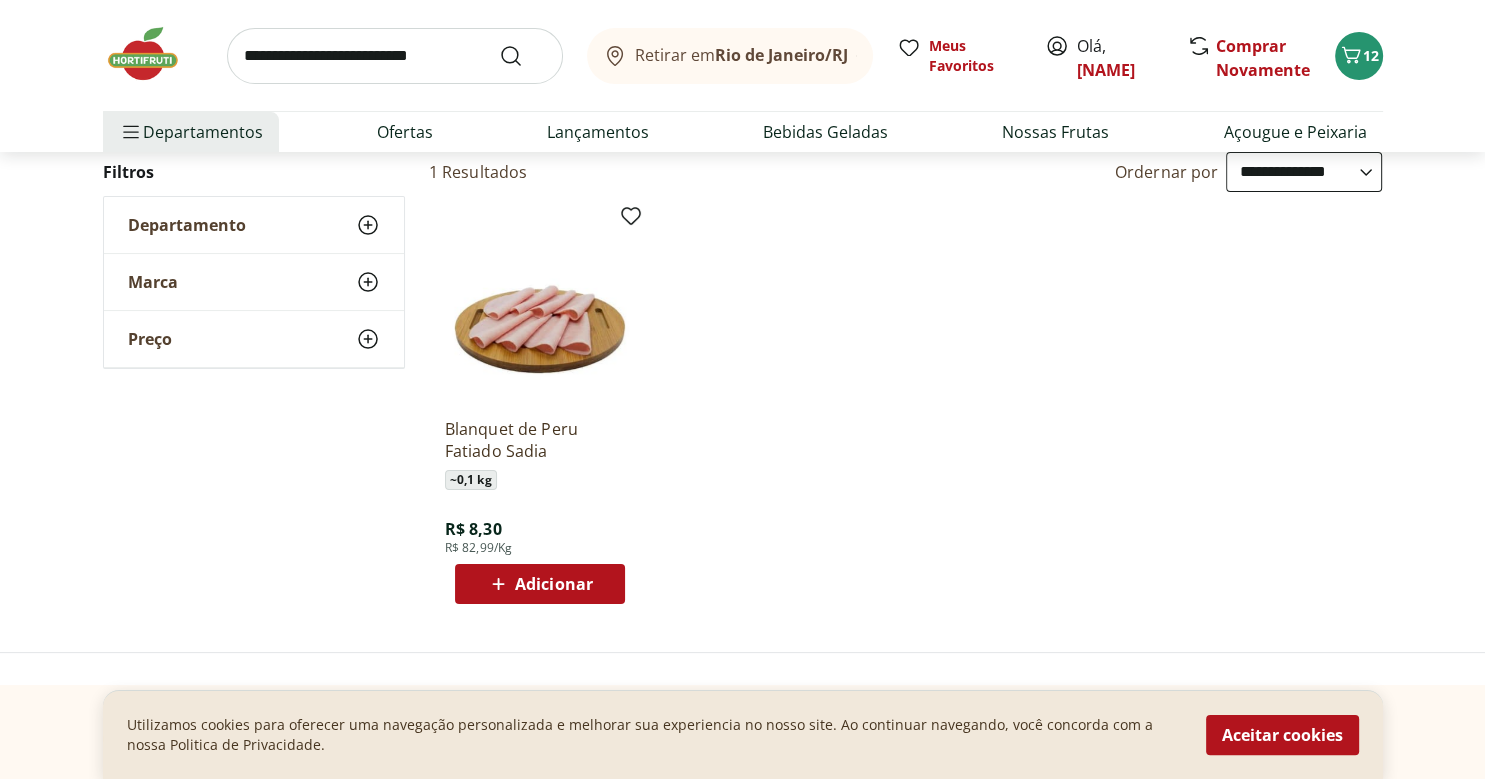 click on "Adicionar" at bounding box center (554, 584) 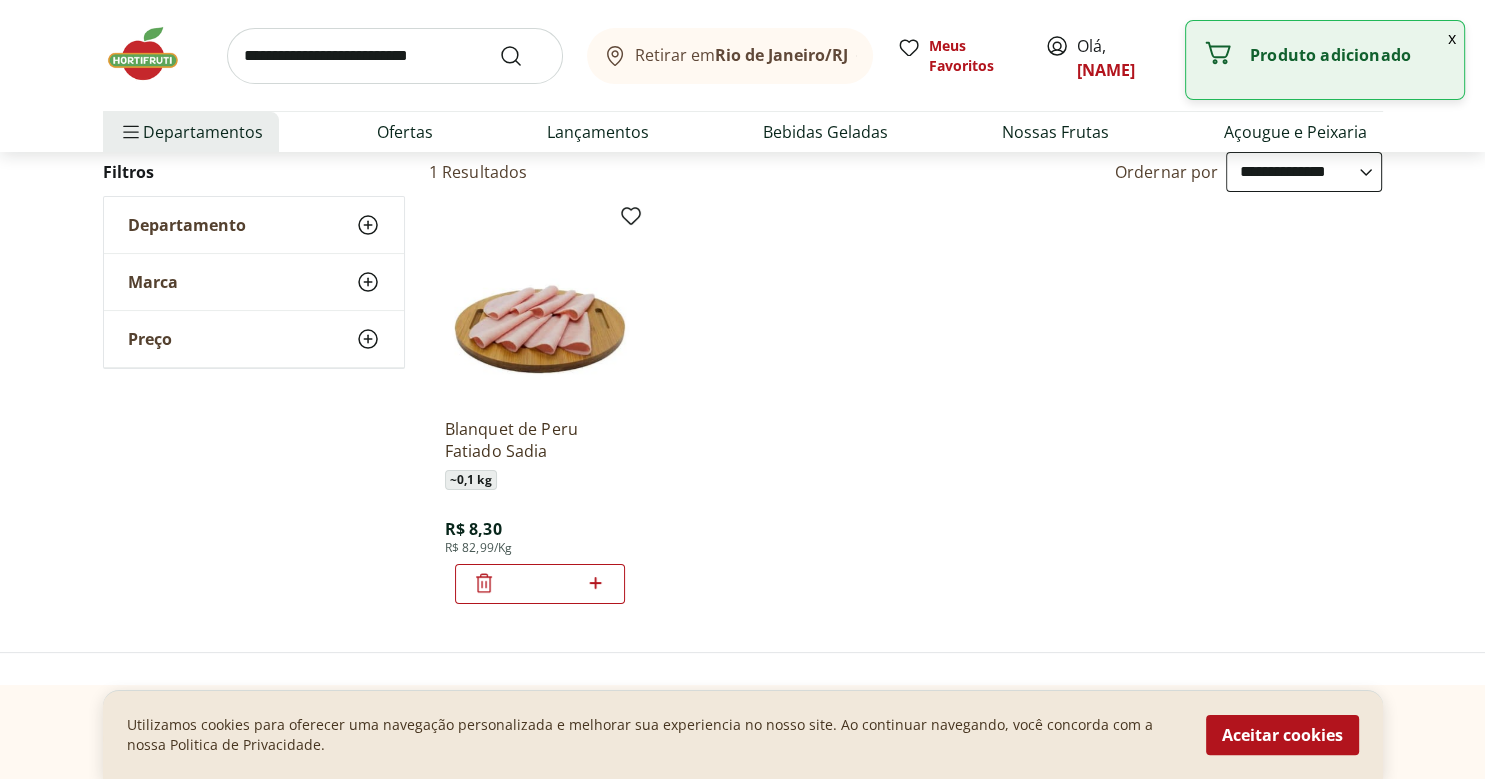 click 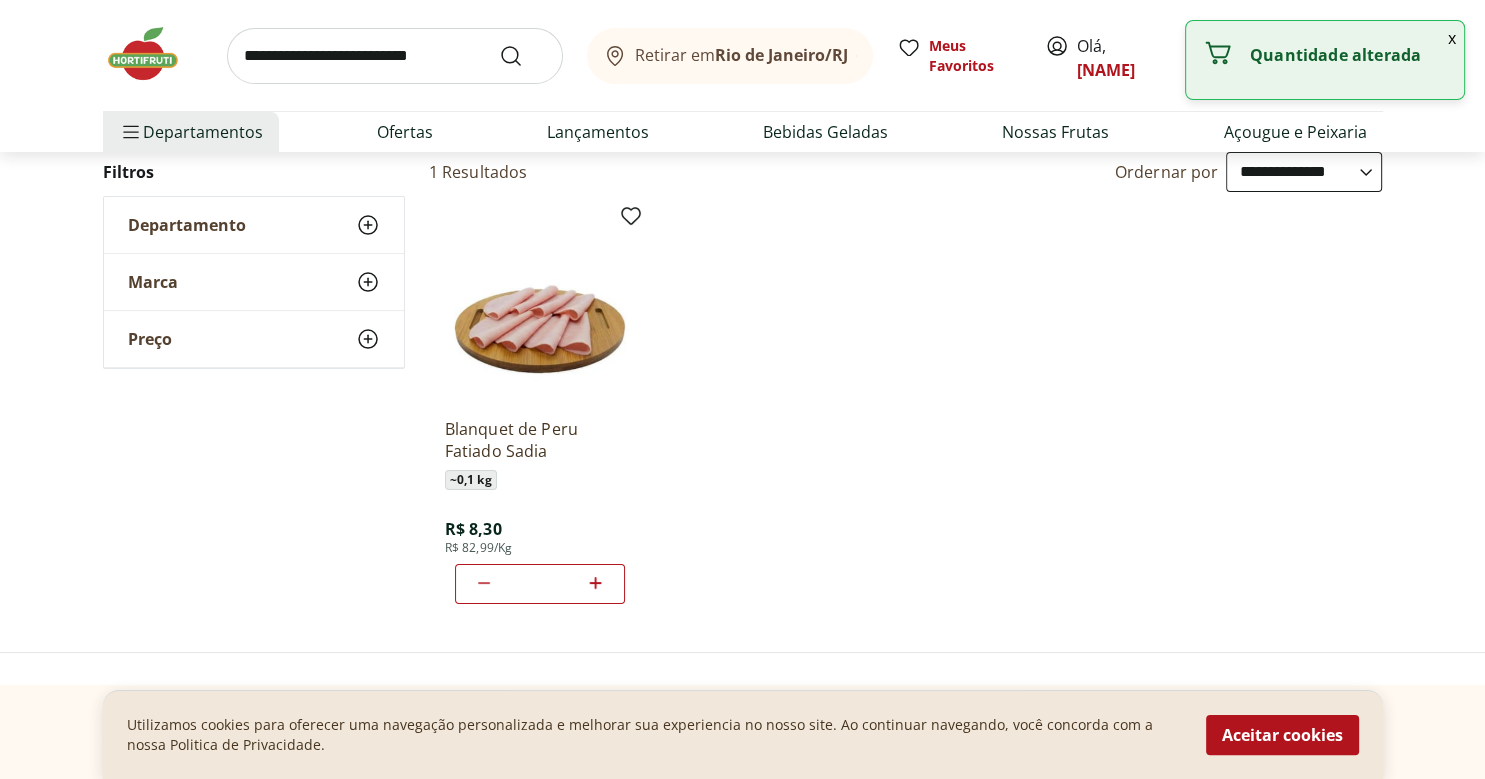 click 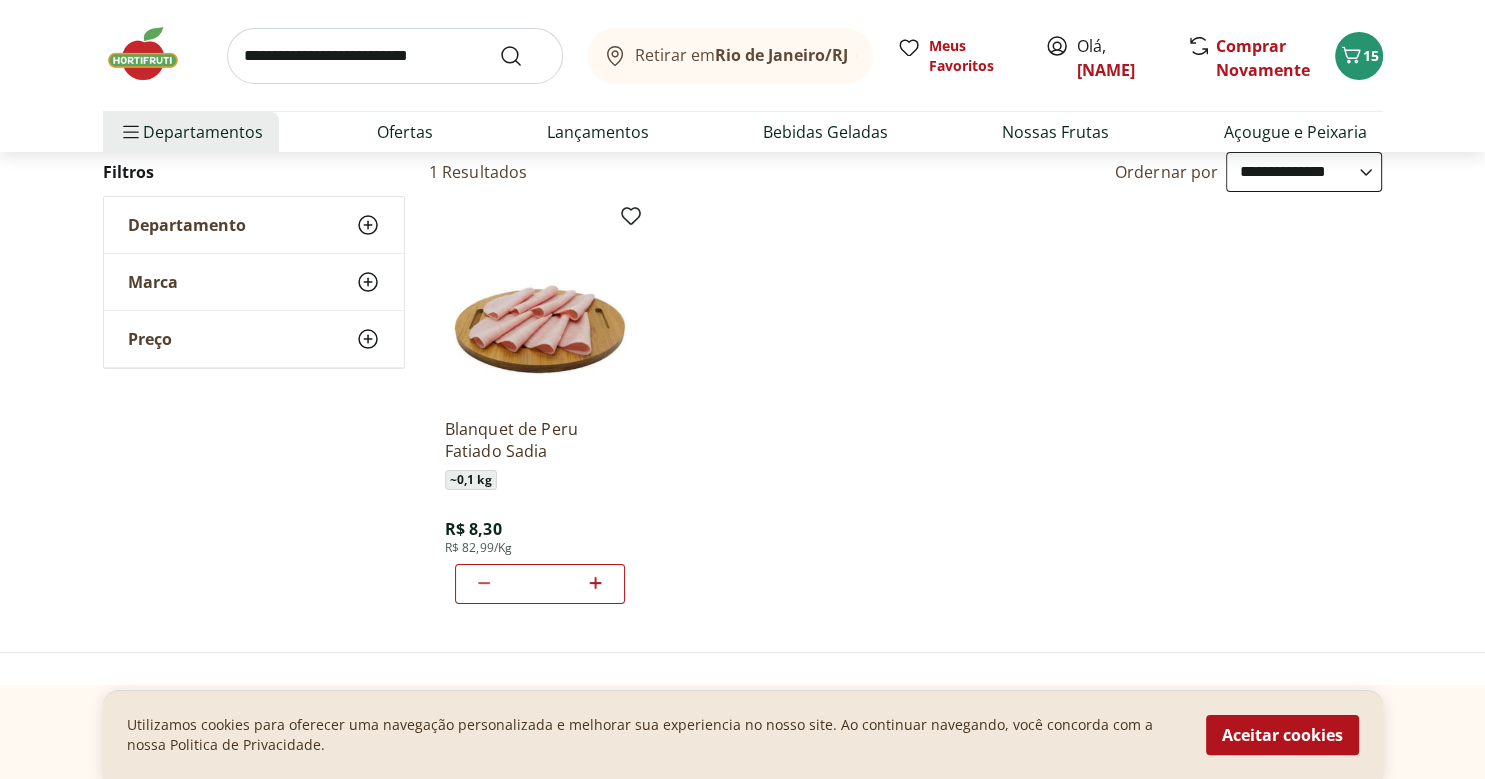 click at bounding box center [395, 56] 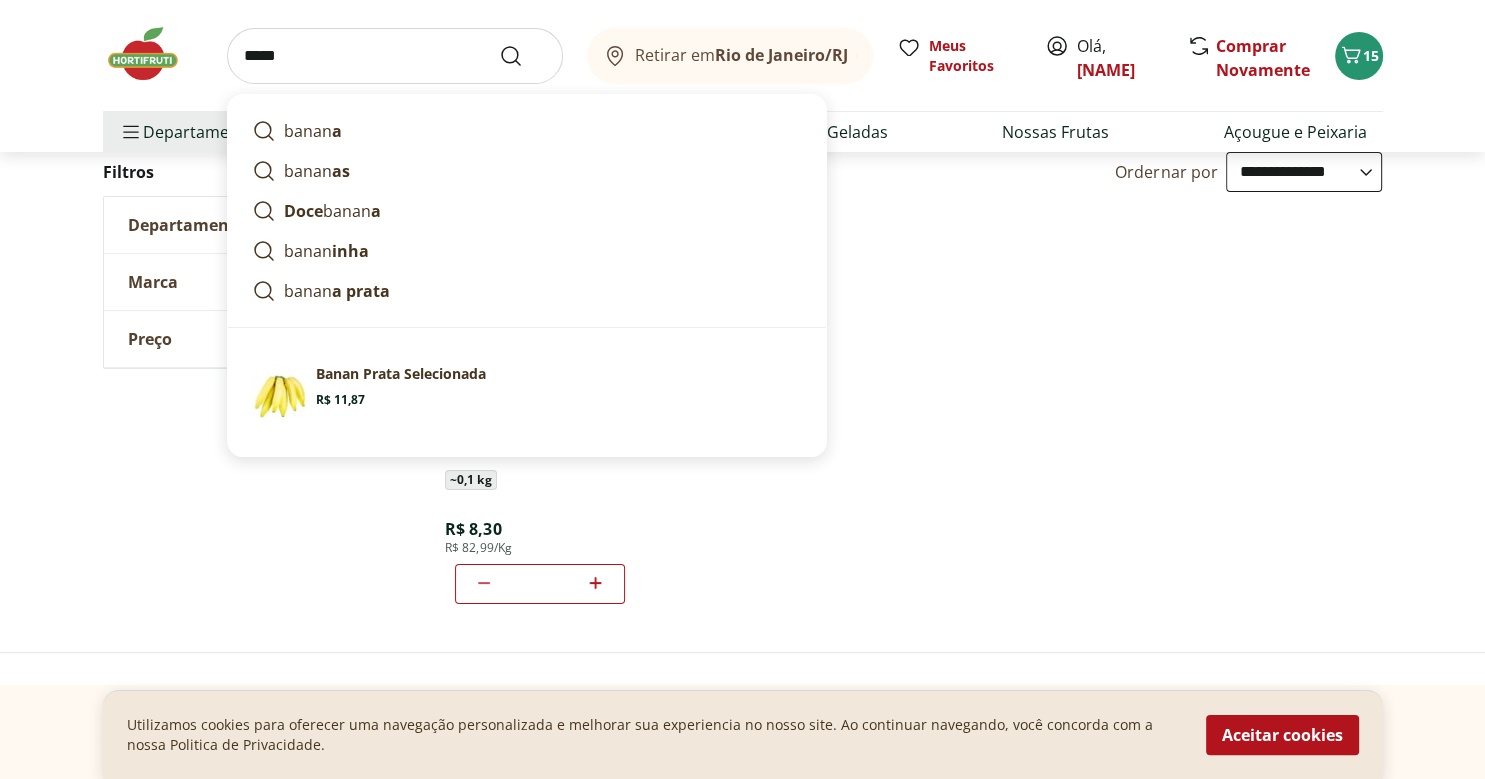 type on "******" 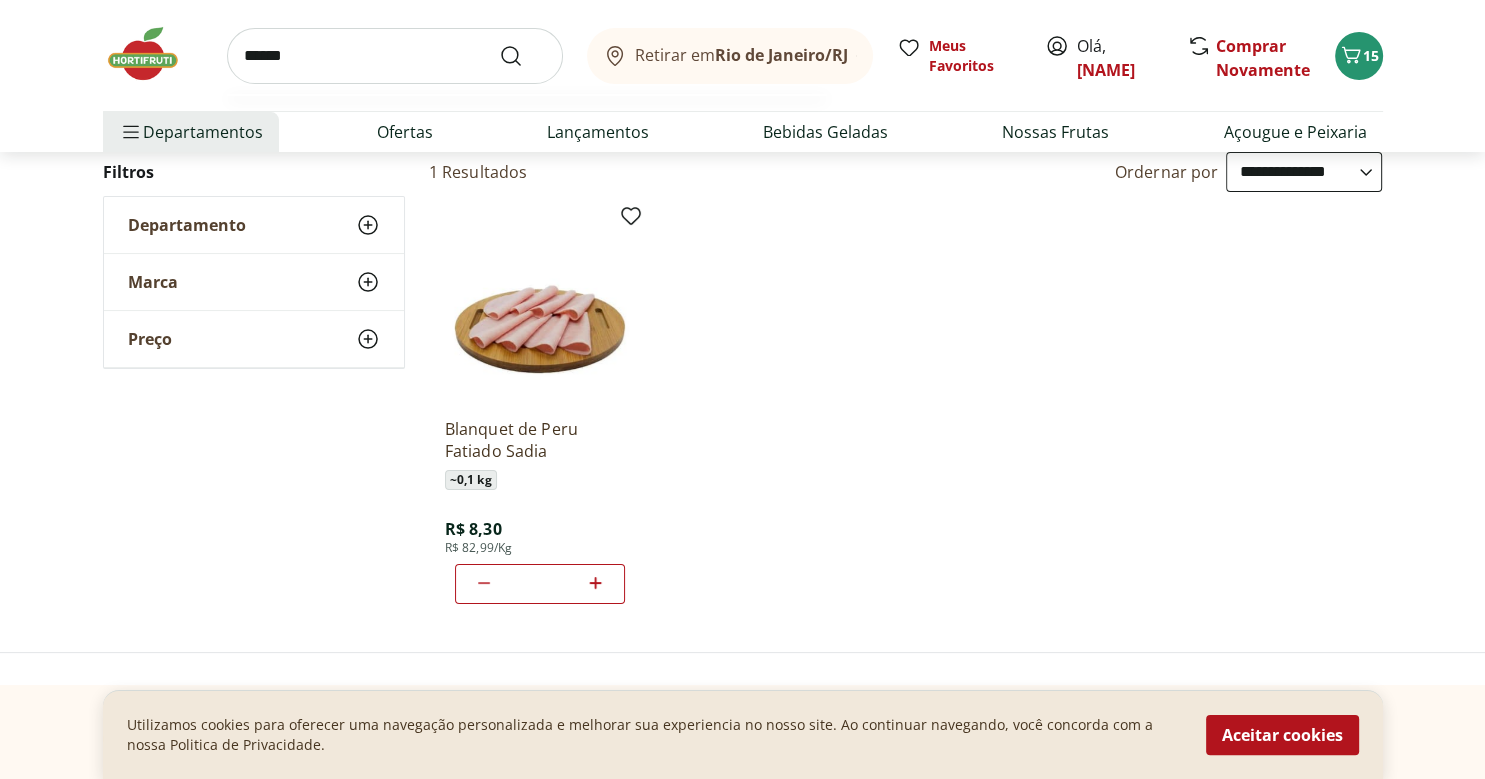 click at bounding box center (523, 56) 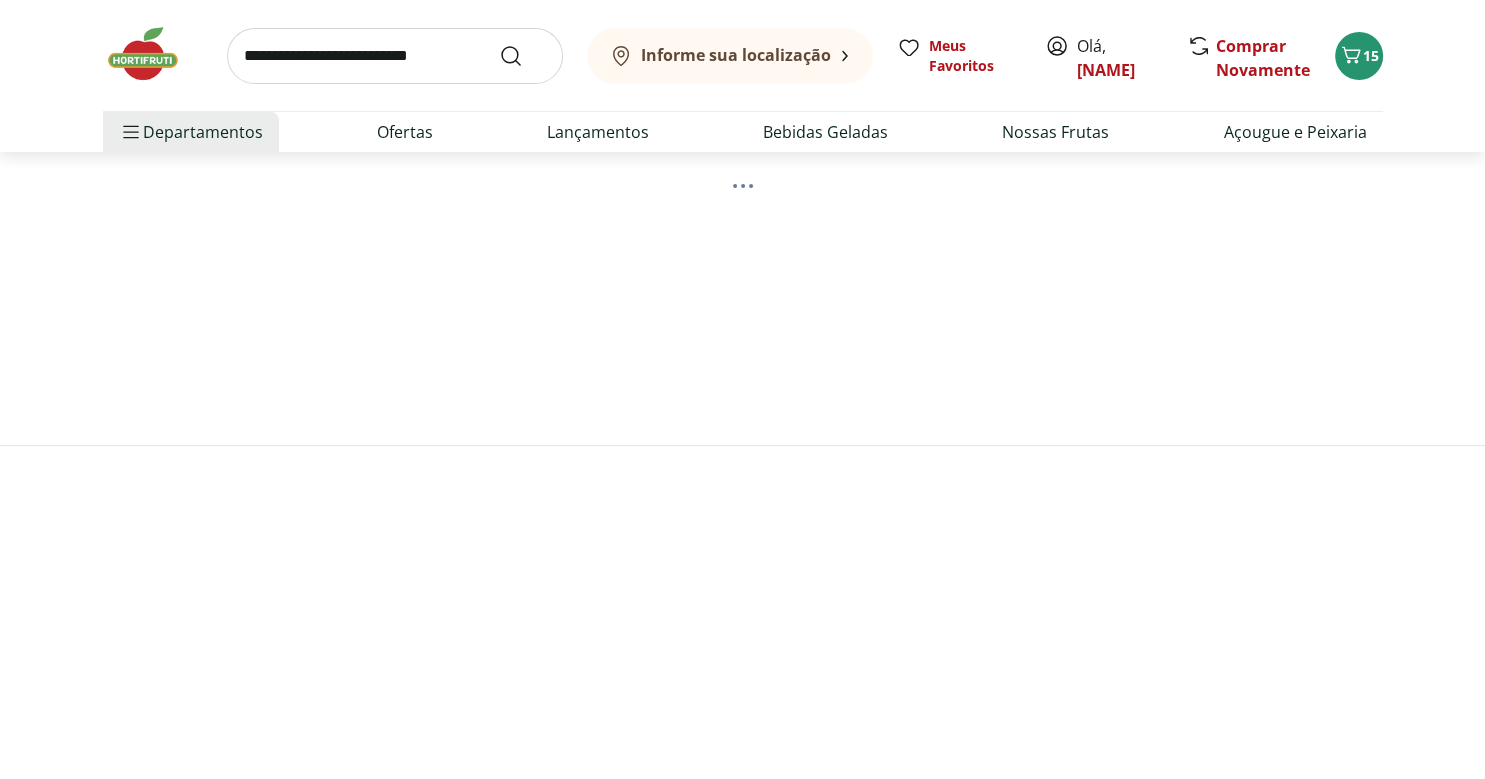 scroll, scrollTop: 0, scrollLeft: 0, axis: both 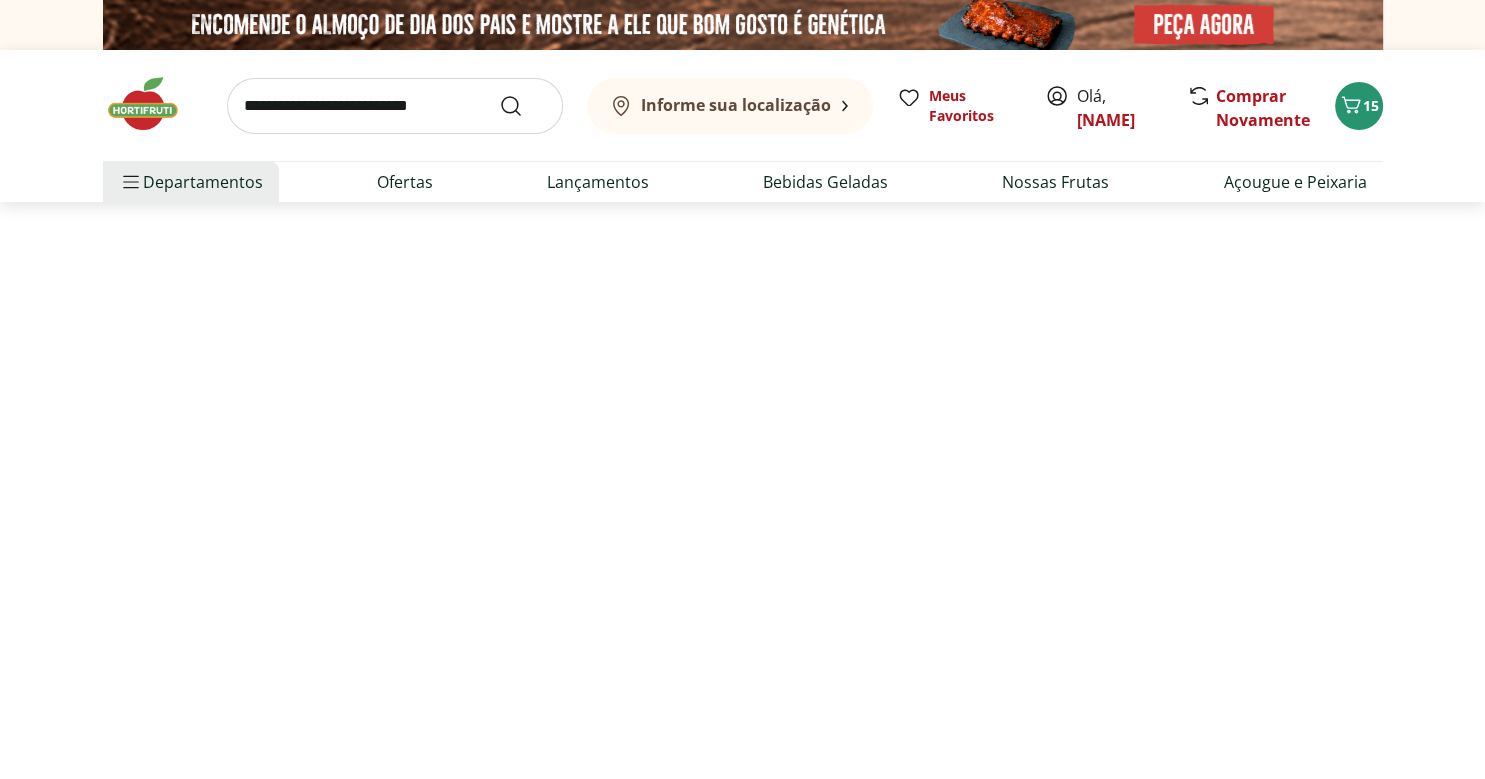 select on "**********" 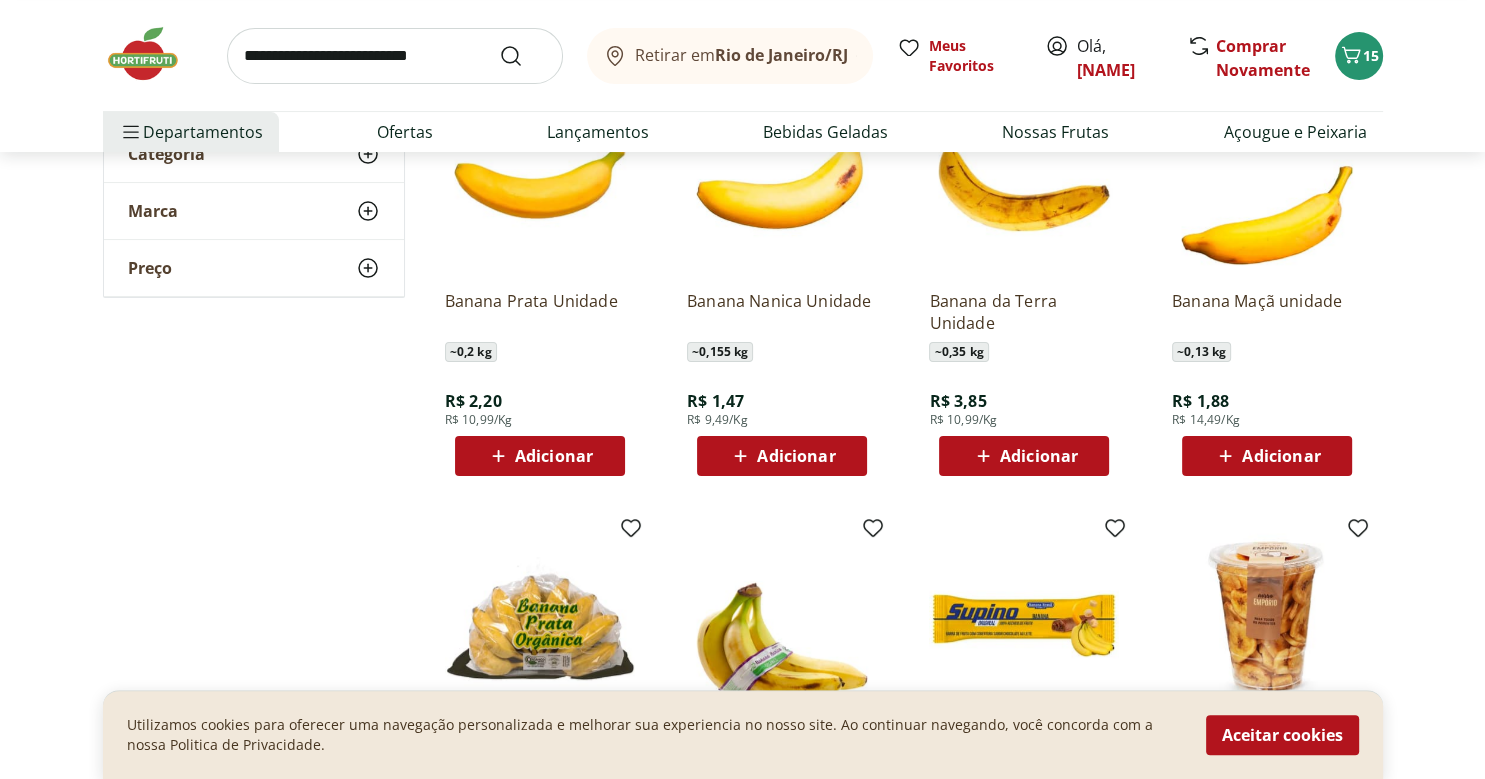 scroll, scrollTop: 211, scrollLeft: 0, axis: vertical 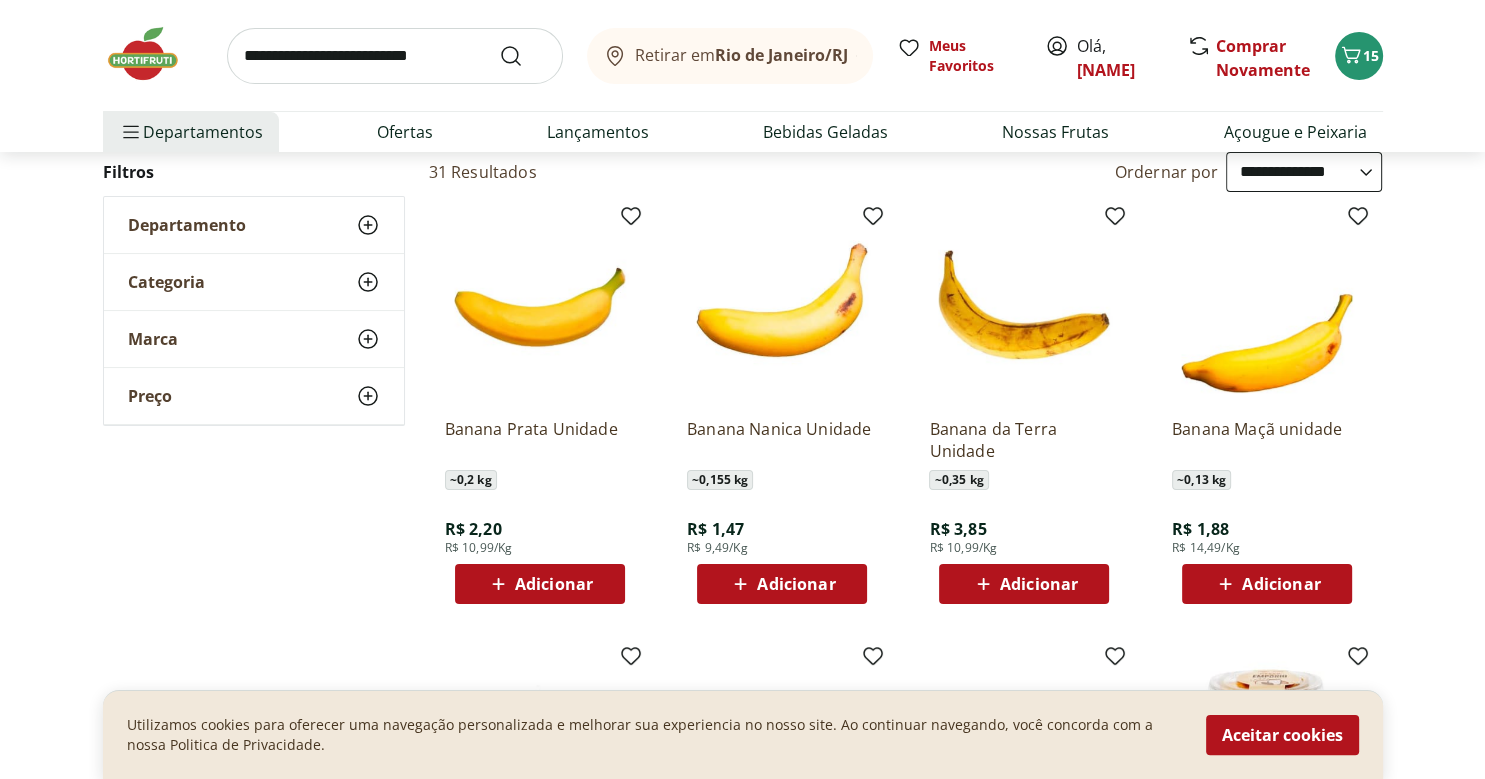 click on "Adicionar" at bounding box center [540, 584] 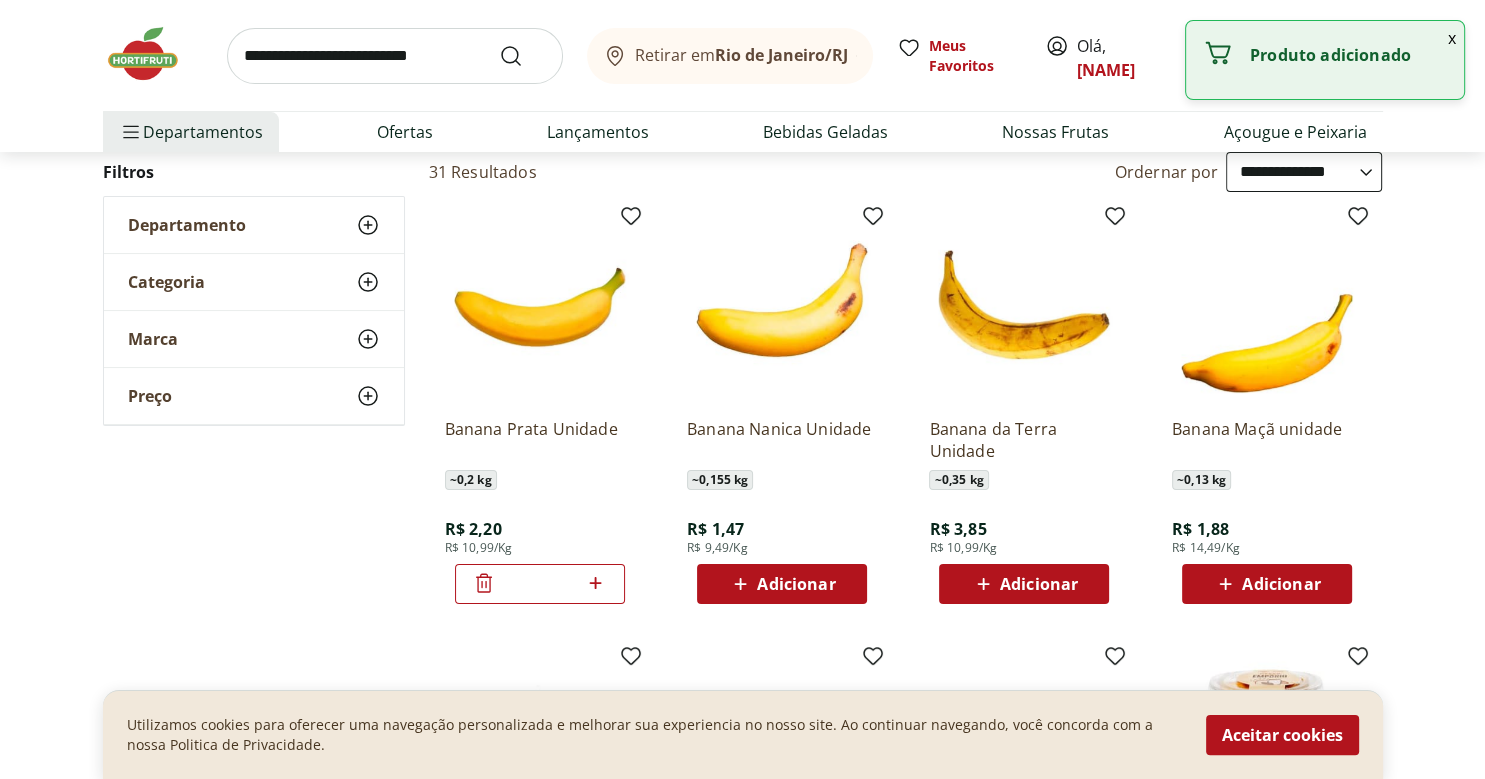 click 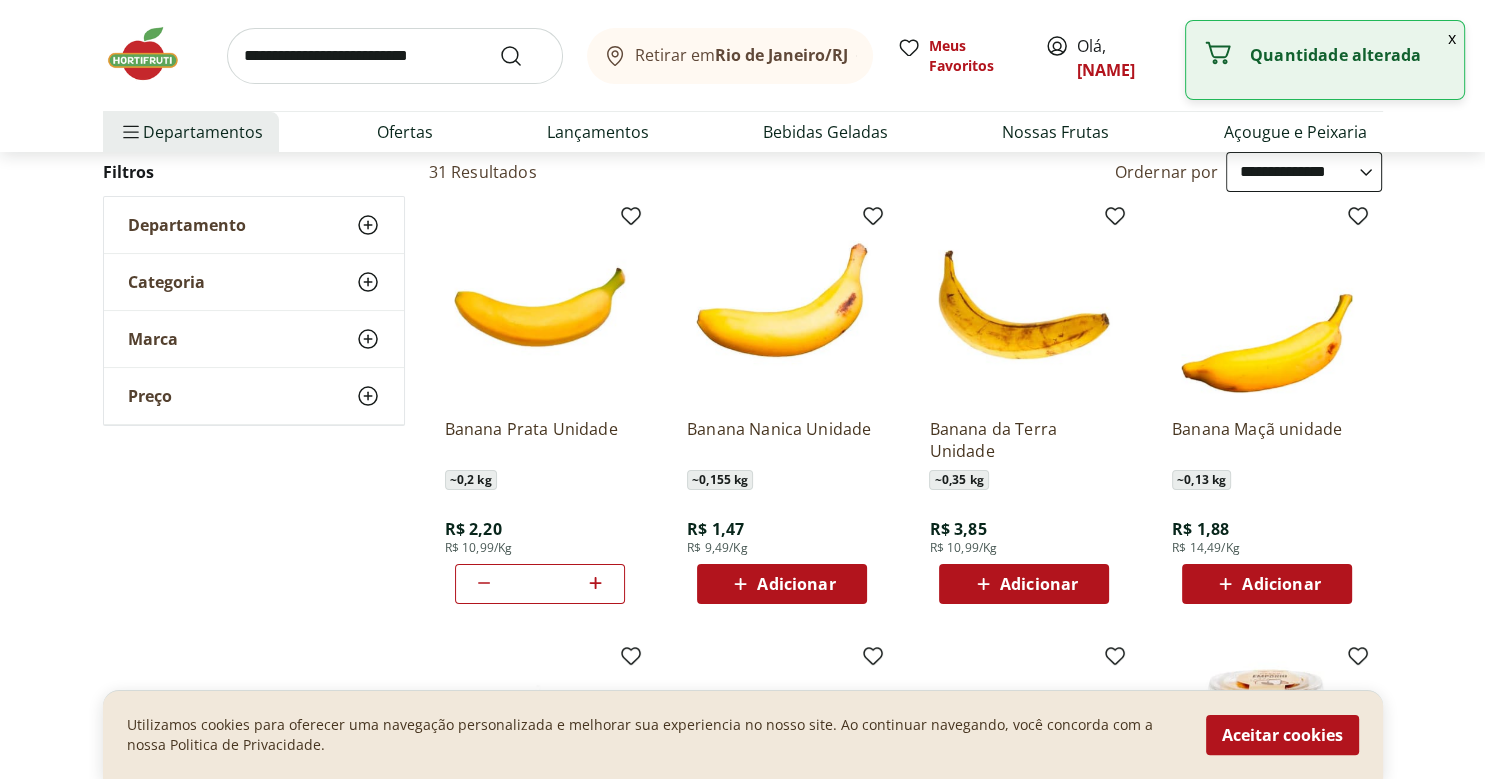 click 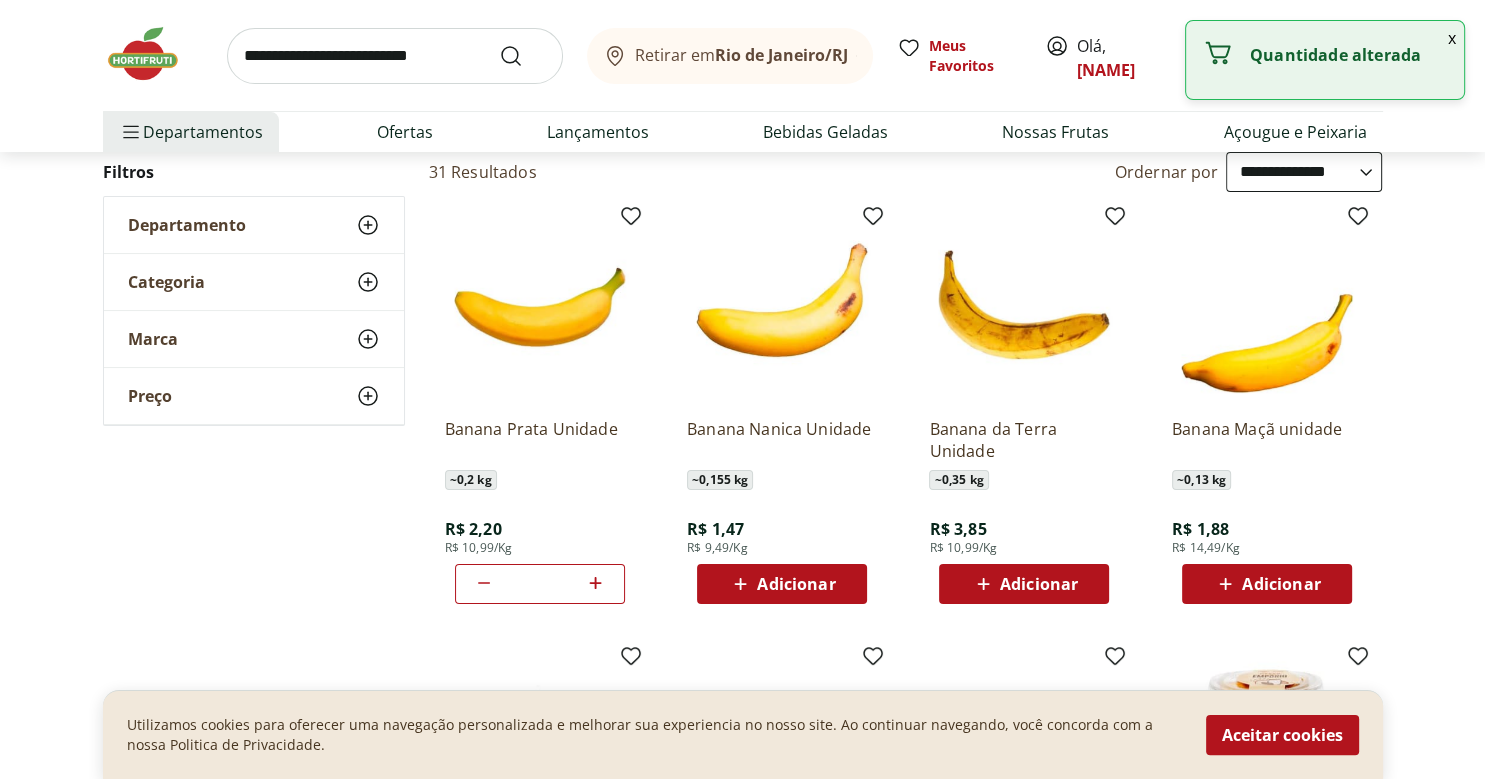 click 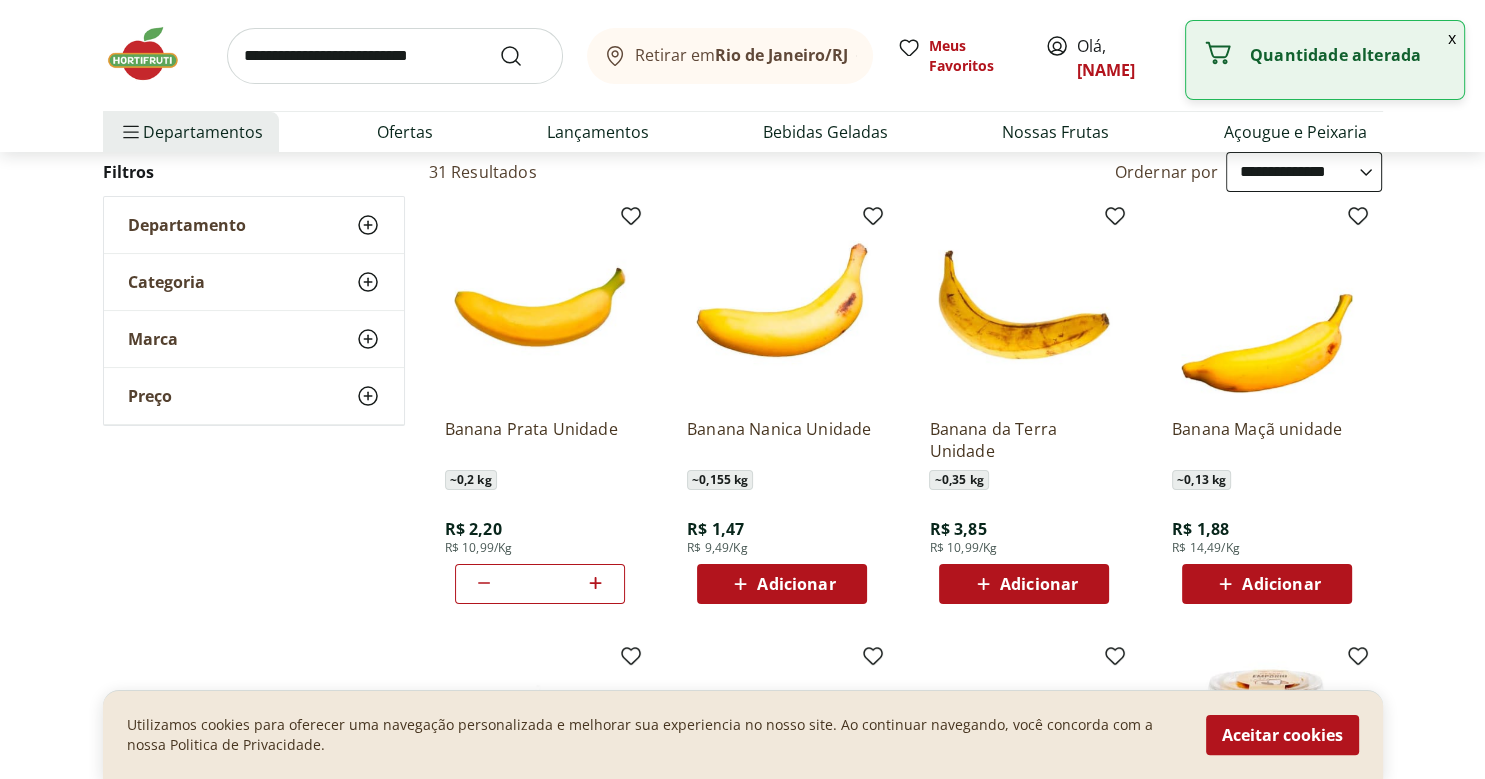click 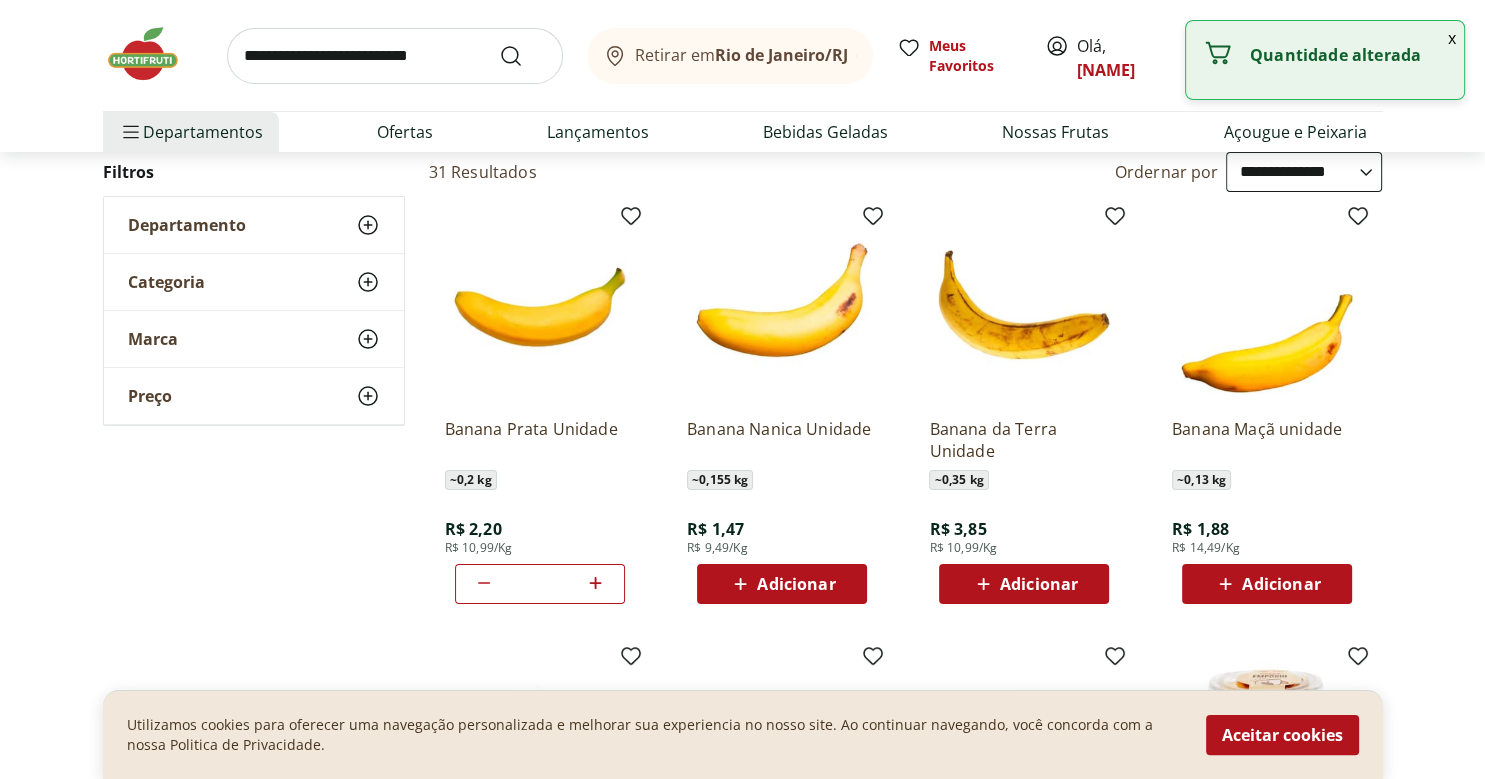 click 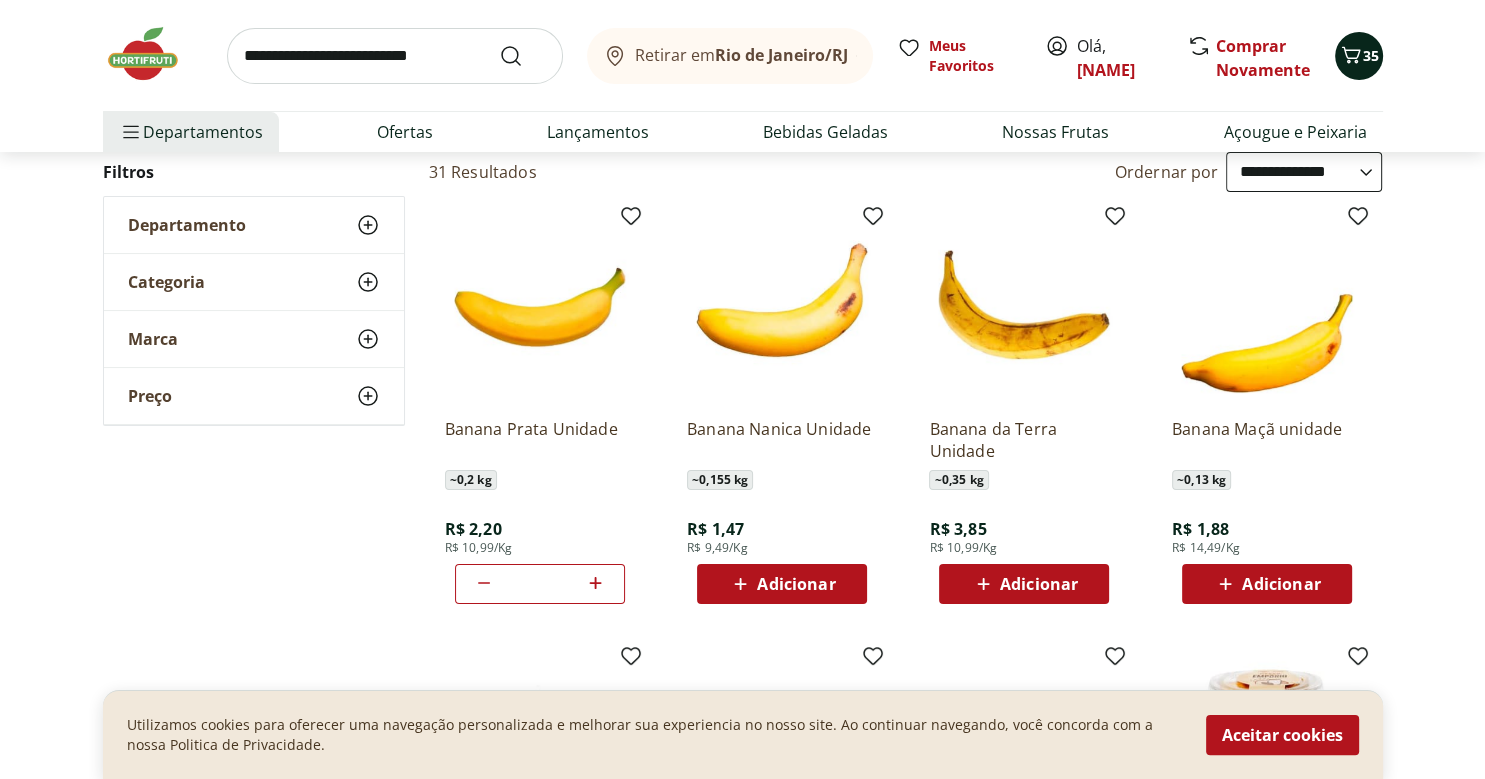 click on "35" at bounding box center (1359, 56) 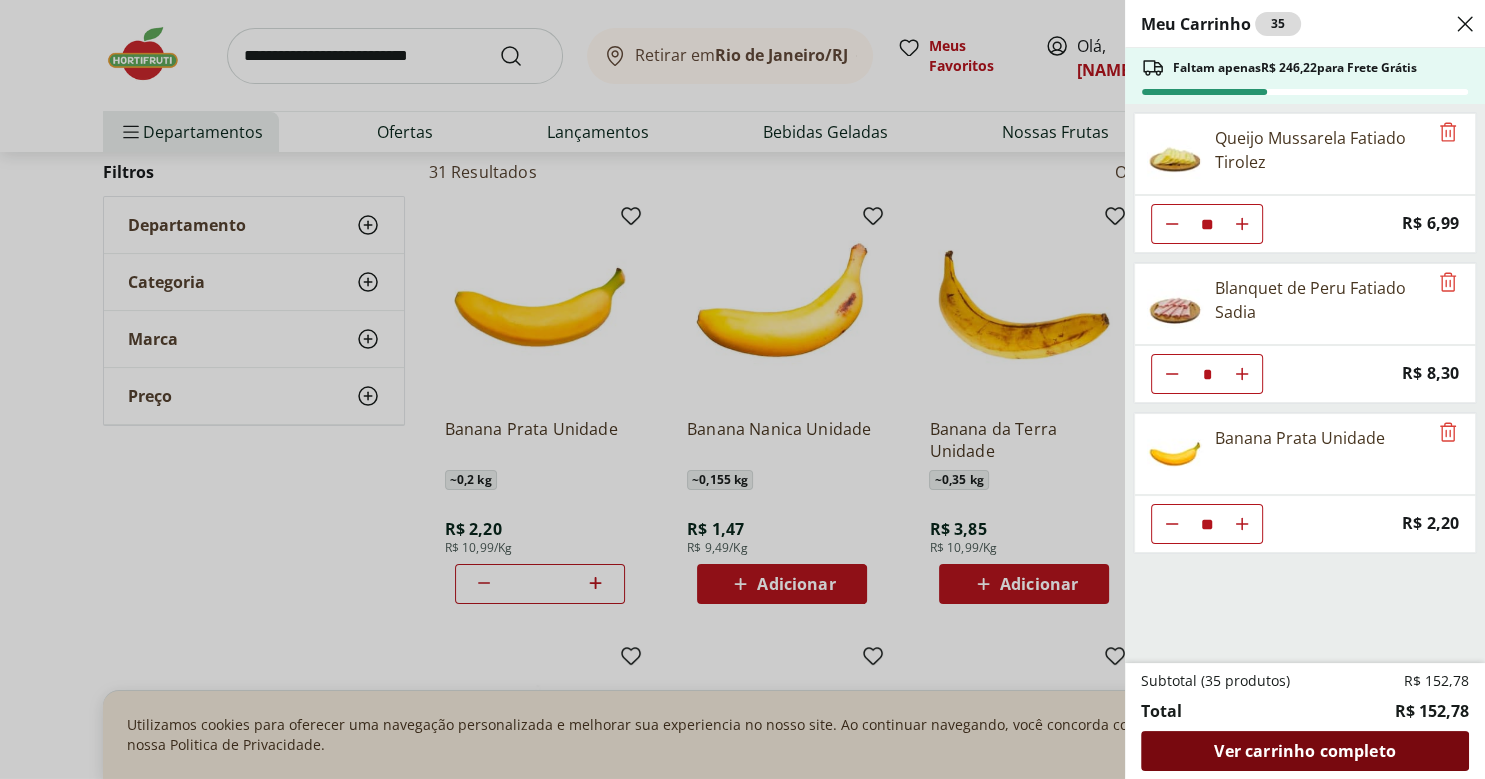 click on "Ver carrinho completo" at bounding box center (1304, 751) 